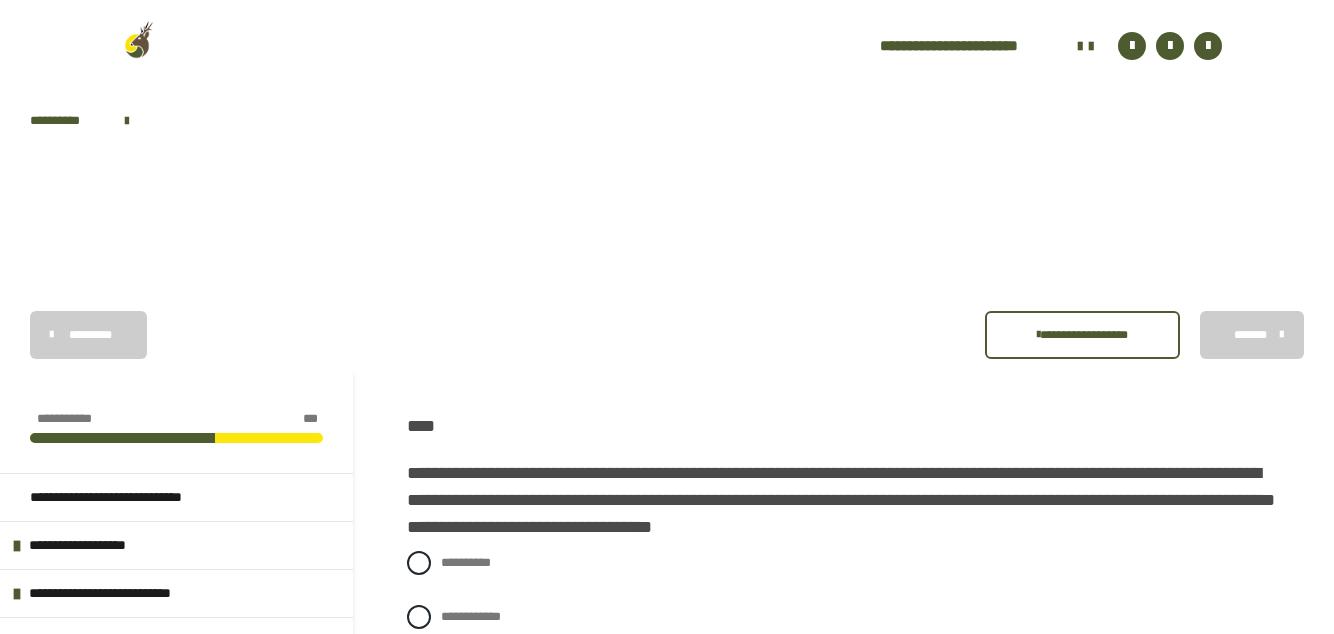 scroll, scrollTop: 223, scrollLeft: 0, axis: vertical 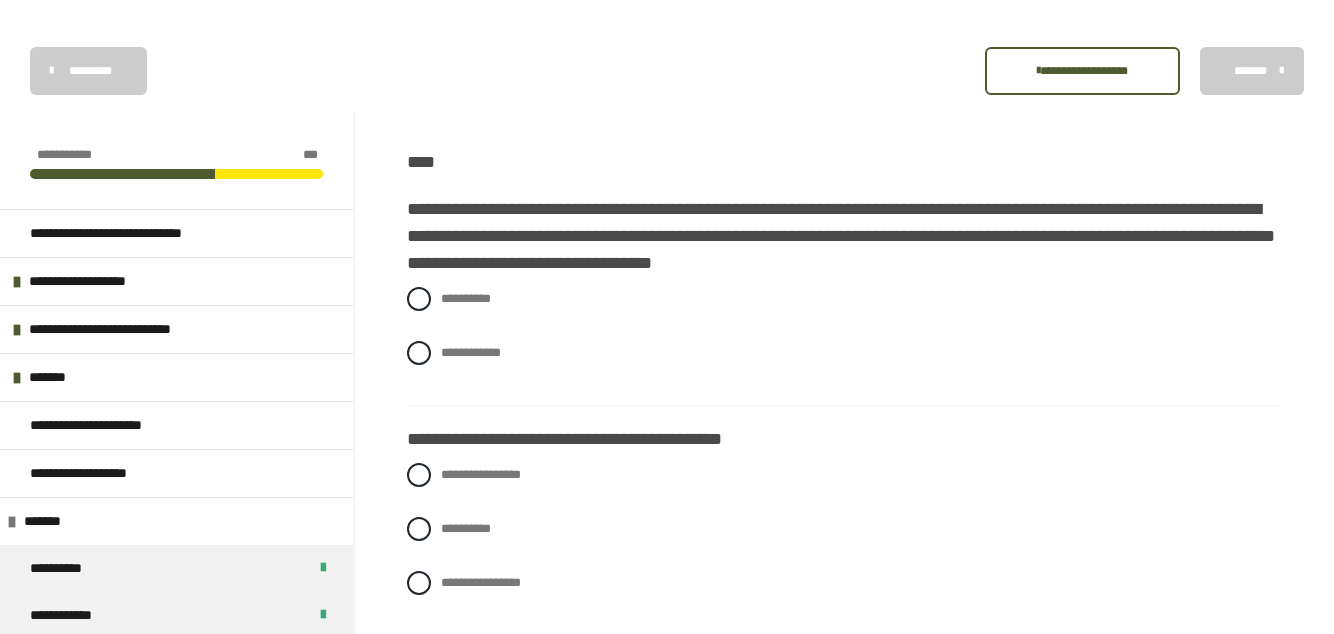 click at bounding box center [419, 353] 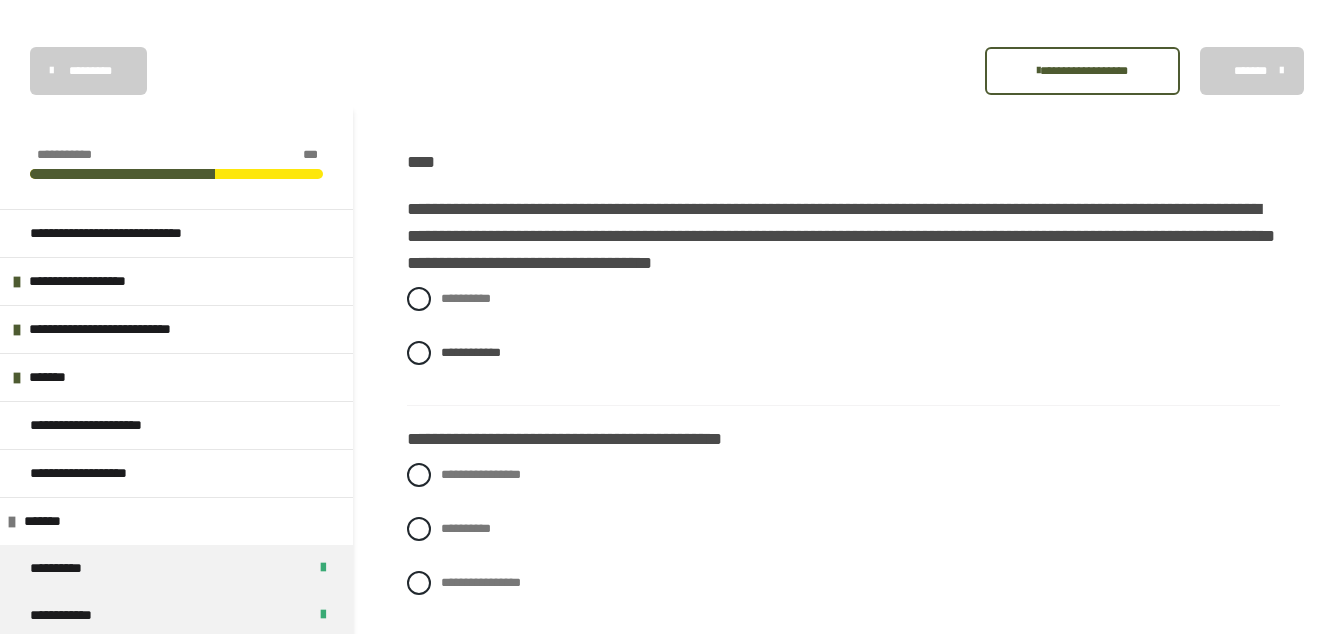 click at bounding box center [419, 299] 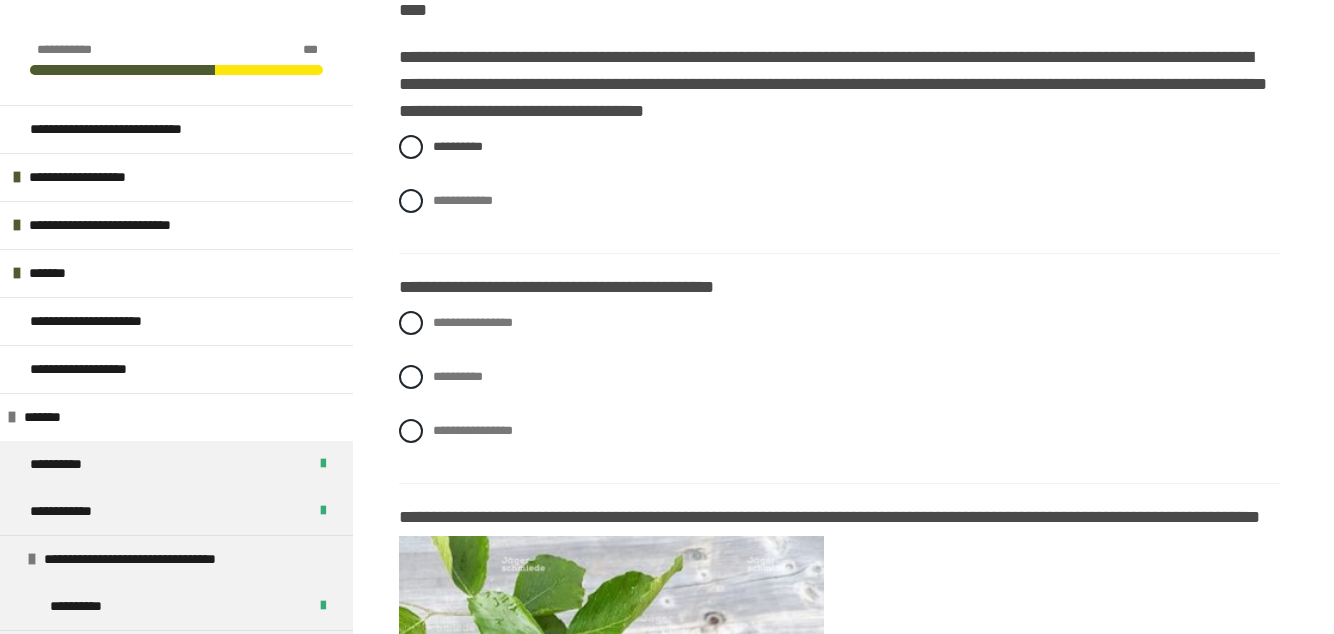 scroll, scrollTop: 415, scrollLeft: 0, axis: vertical 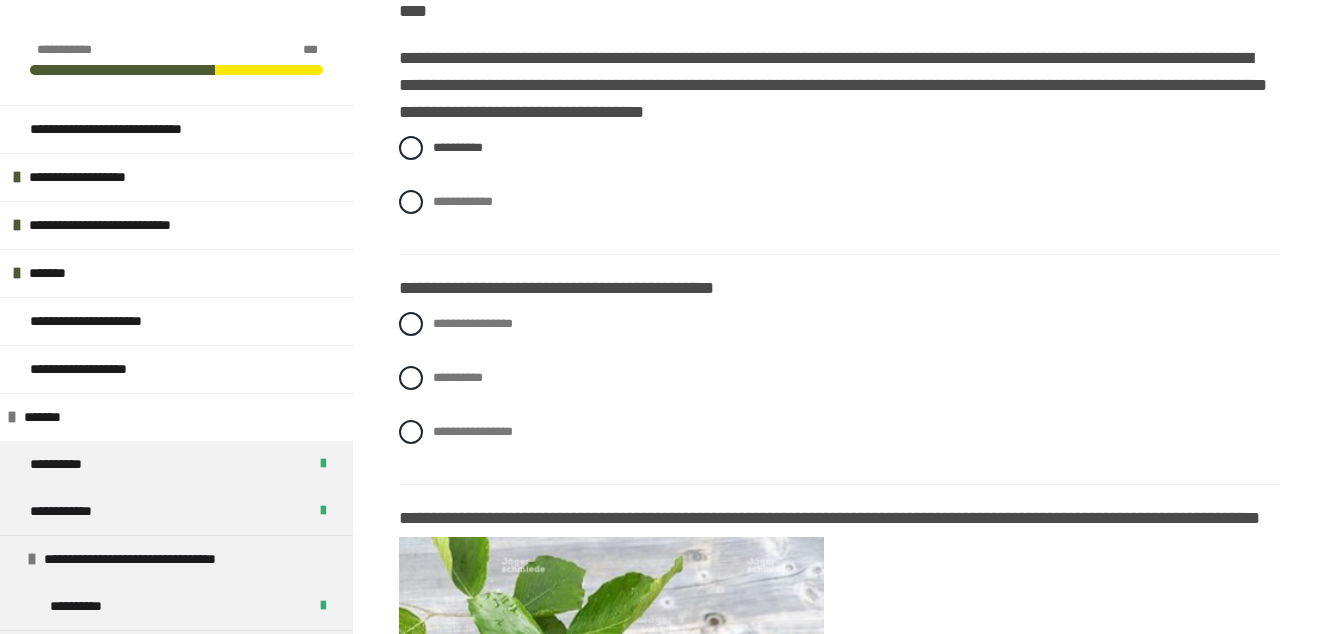 click on "**********" at bounding box center (839, 324) 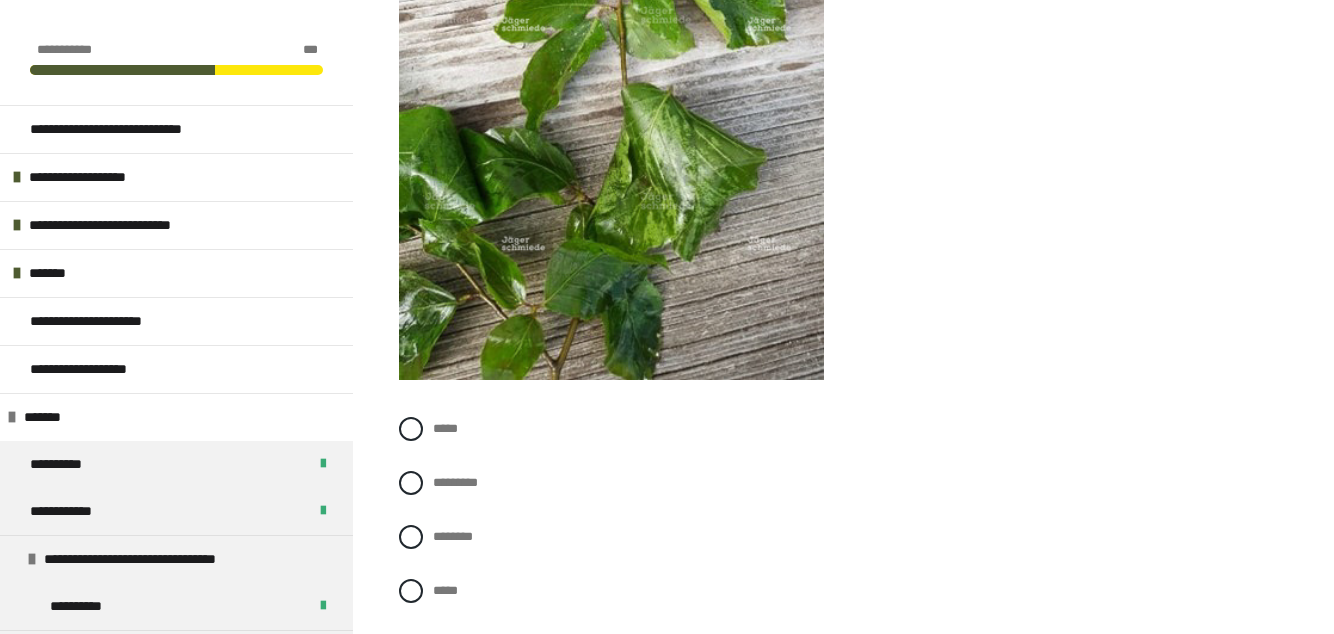 scroll, scrollTop: 1397, scrollLeft: 0, axis: vertical 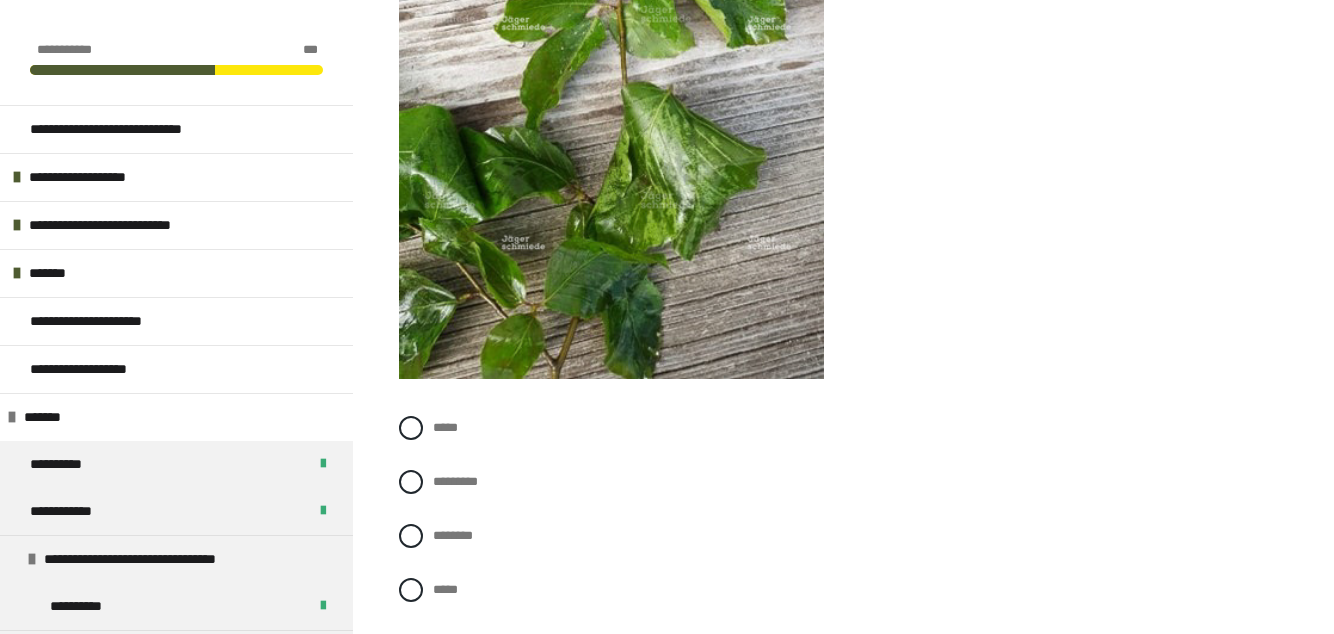 click on "********" at bounding box center [839, 536] 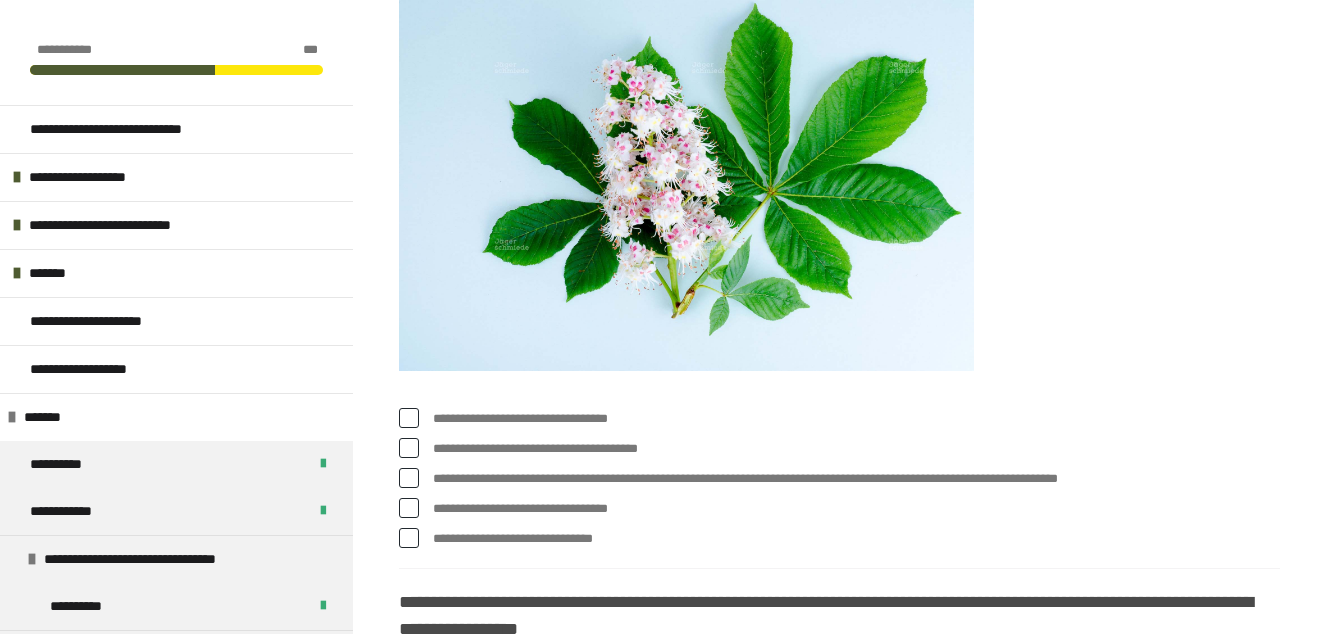 scroll, scrollTop: 2103, scrollLeft: 0, axis: vertical 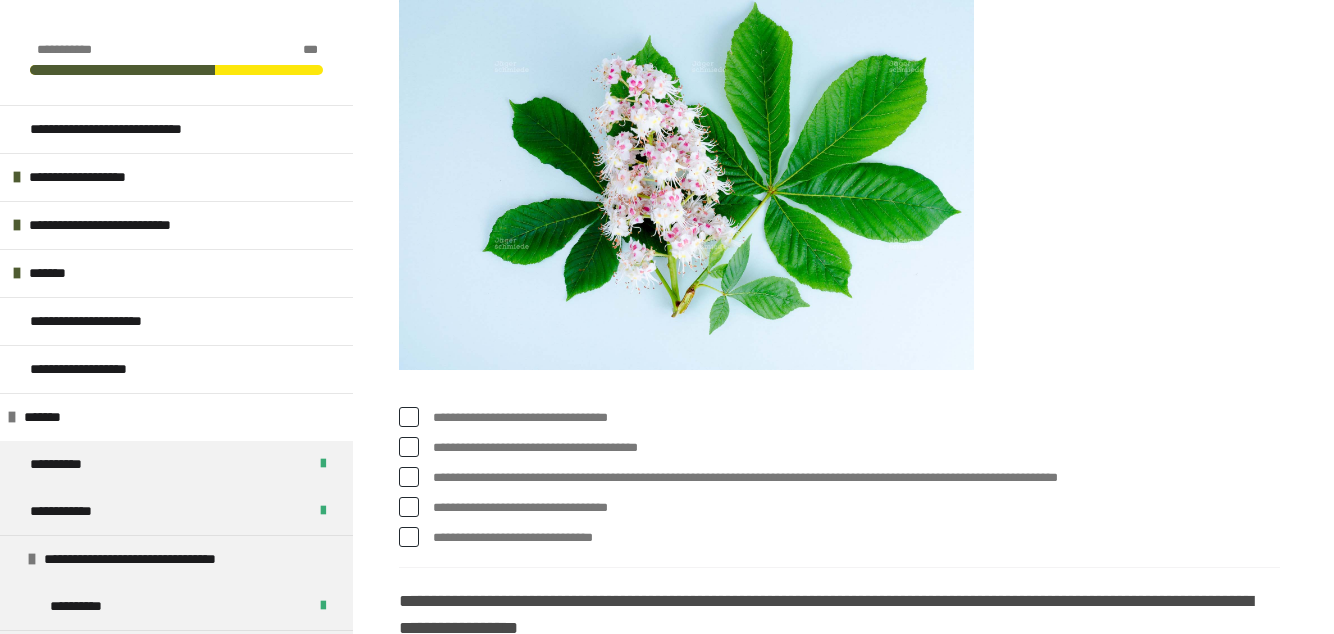 click at bounding box center [409, 417] 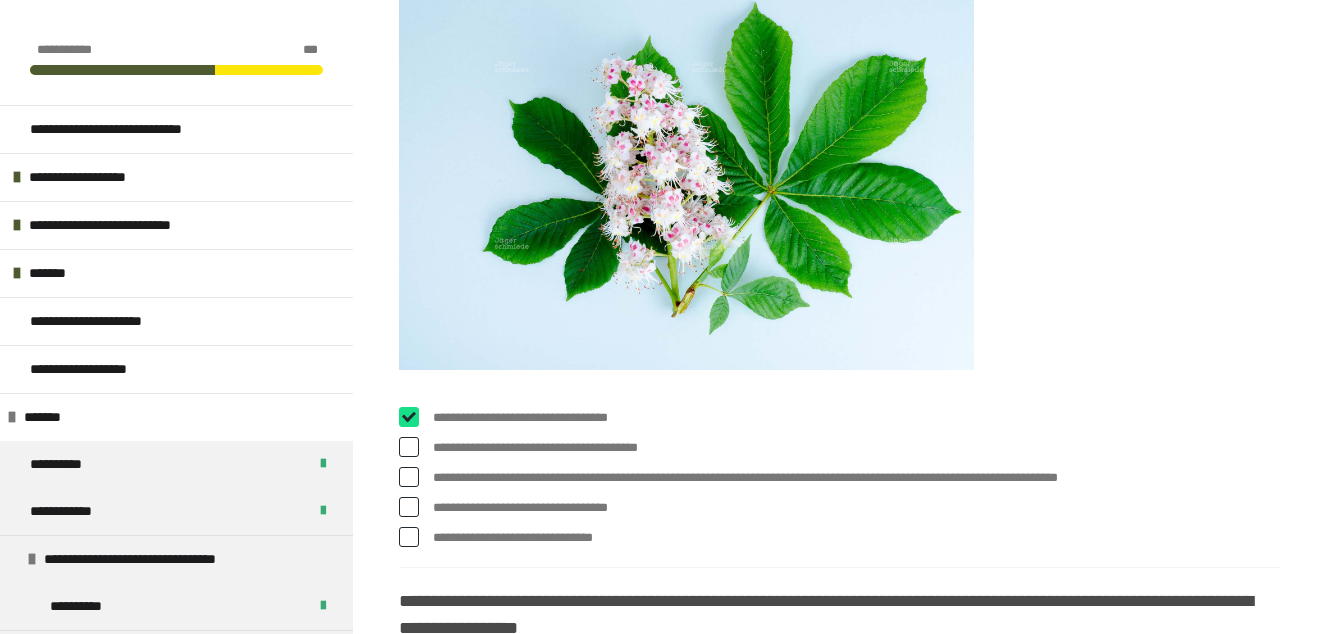 checkbox on "****" 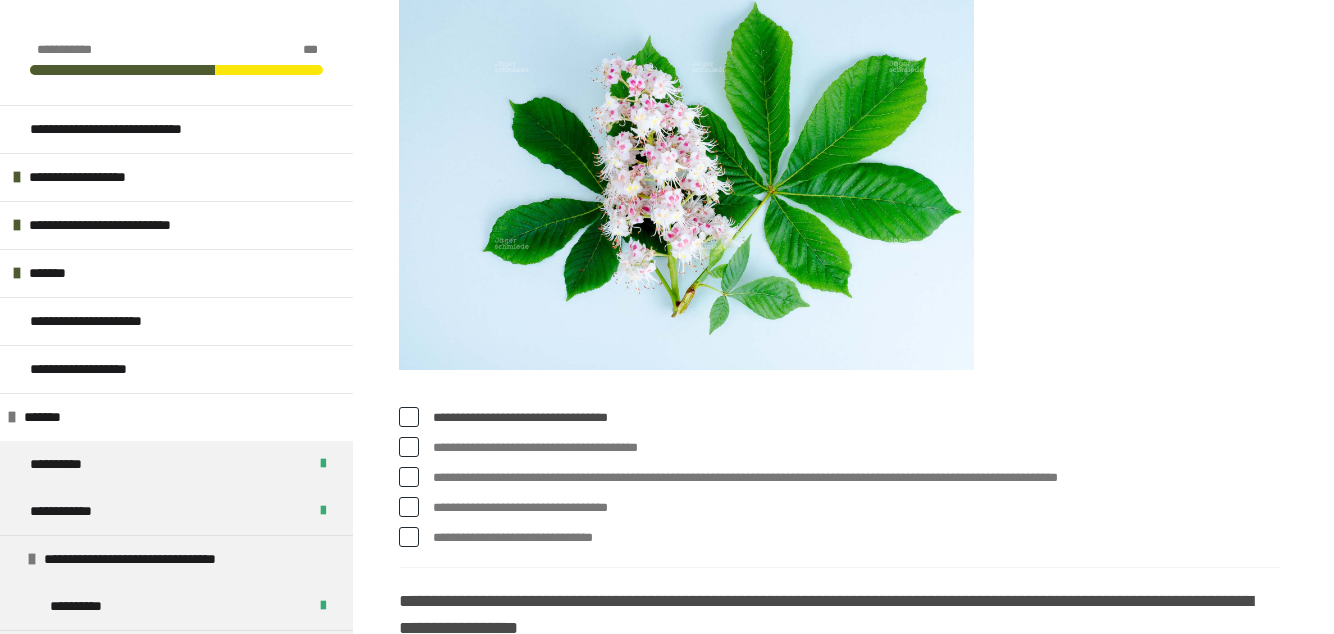 click at bounding box center (409, 507) 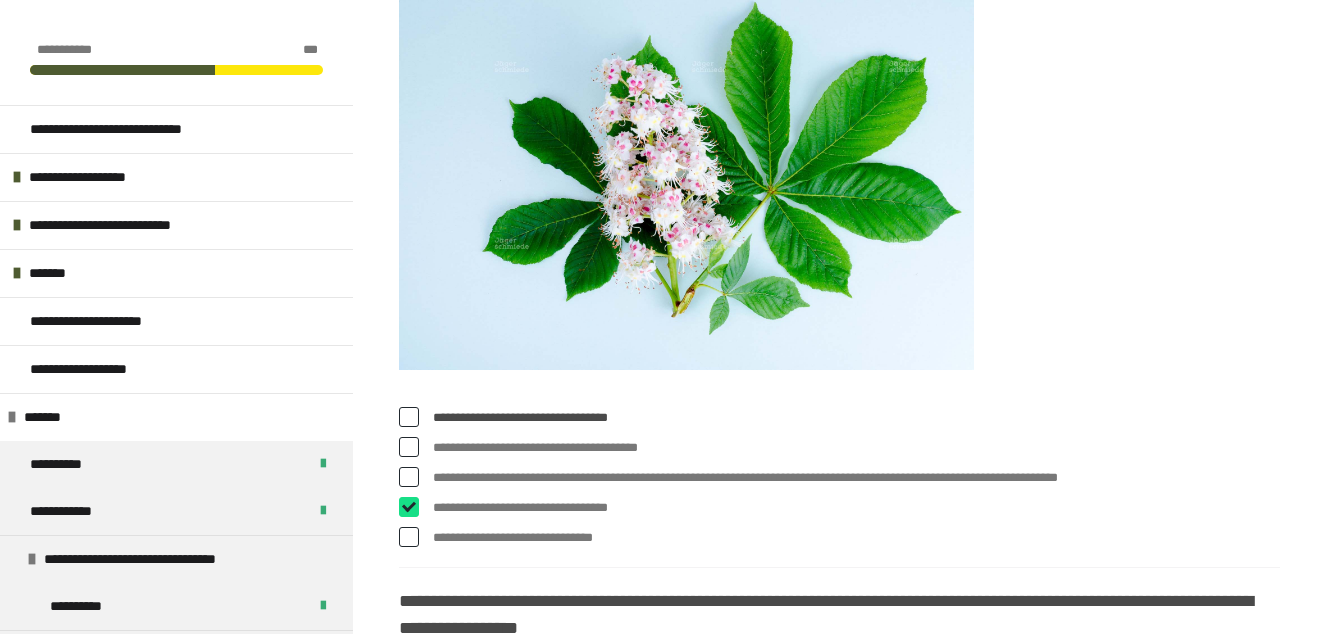 checkbox on "****" 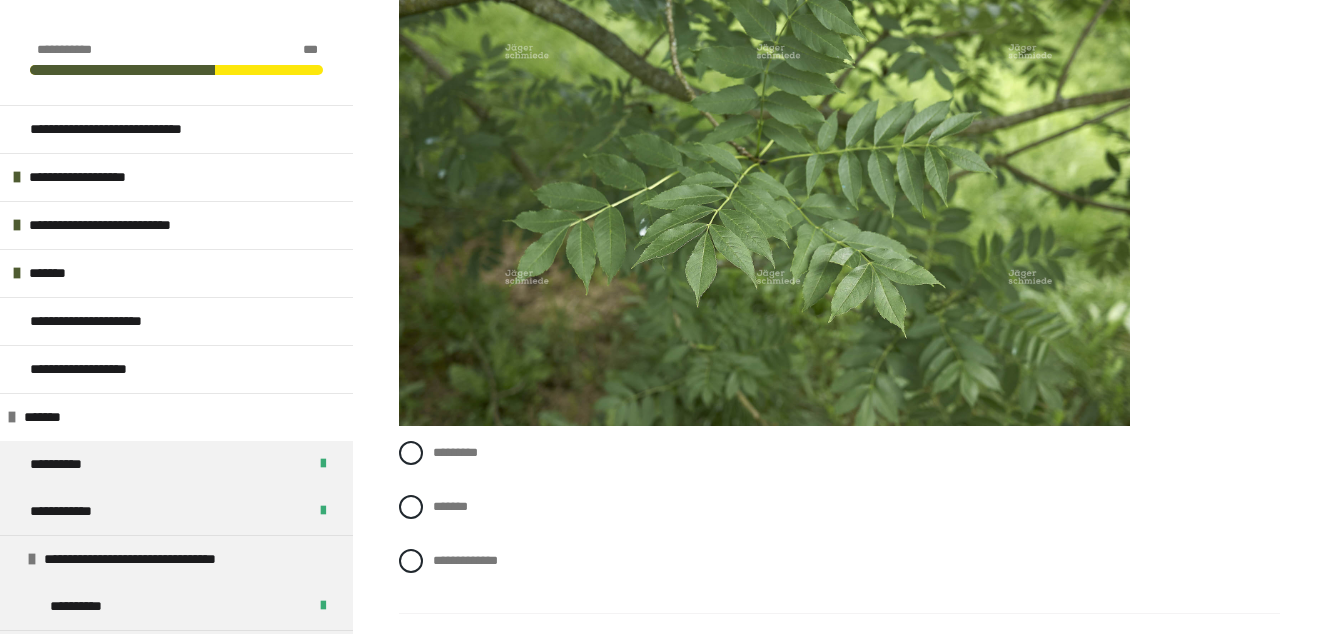 scroll, scrollTop: 2820, scrollLeft: 0, axis: vertical 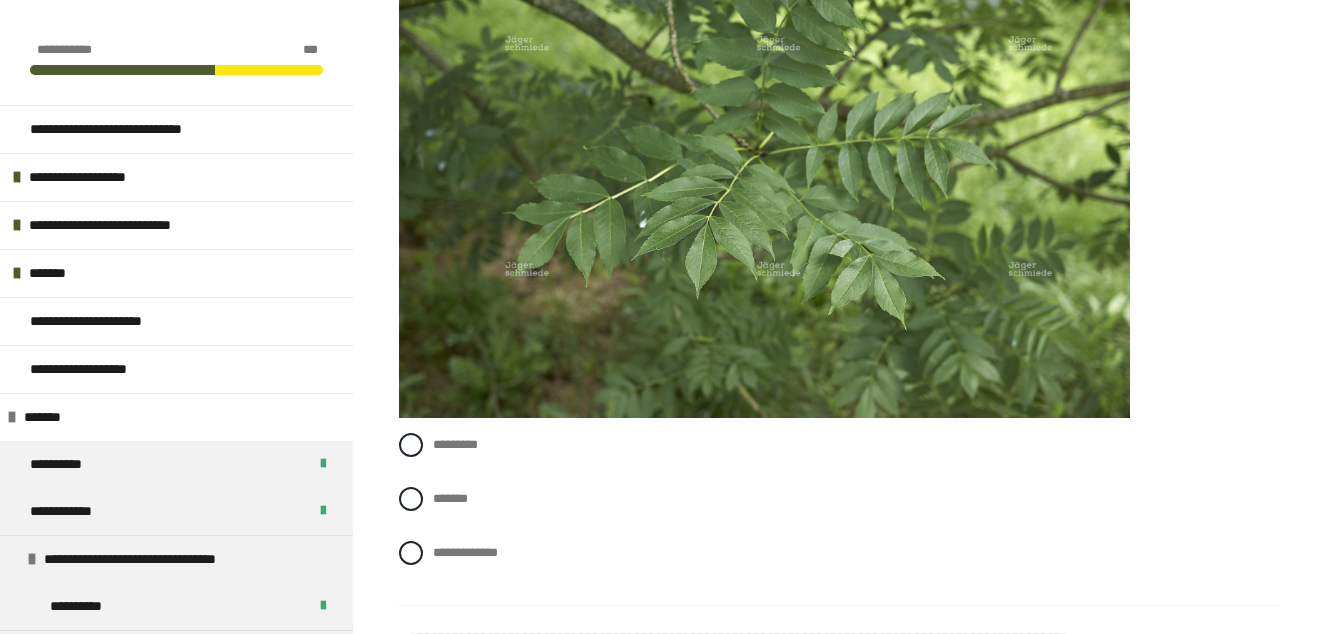 click at bounding box center [411, 445] 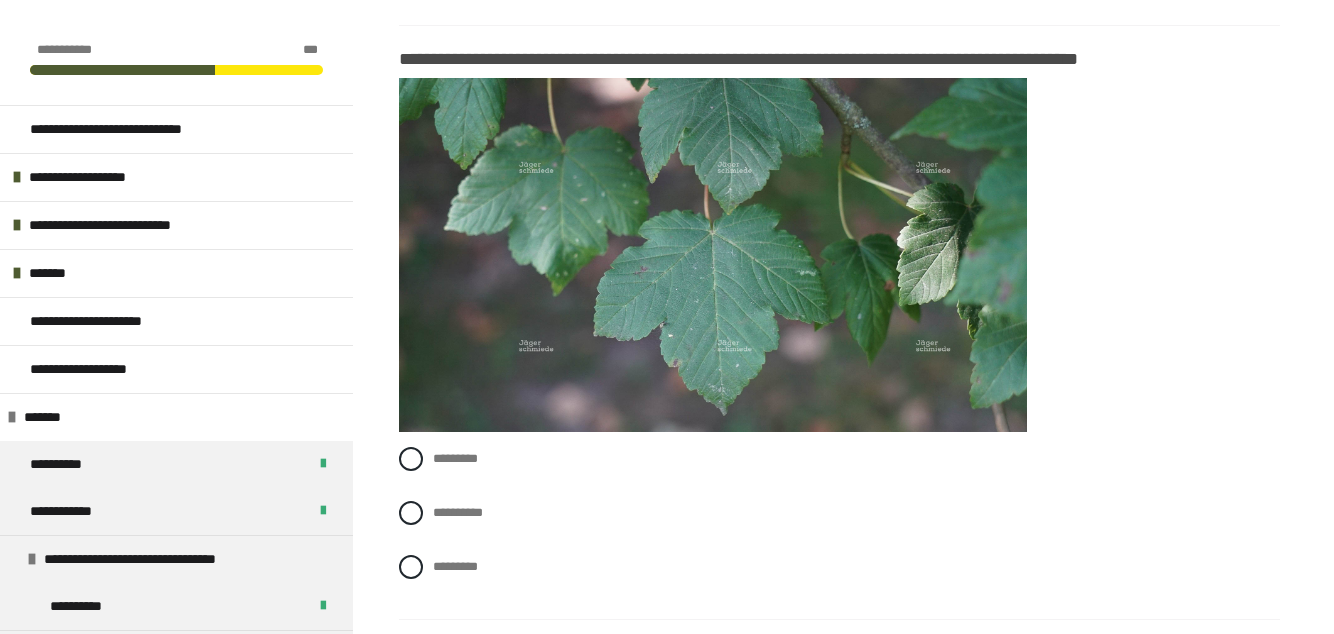 scroll, scrollTop: 3401, scrollLeft: 0, axis: vertical 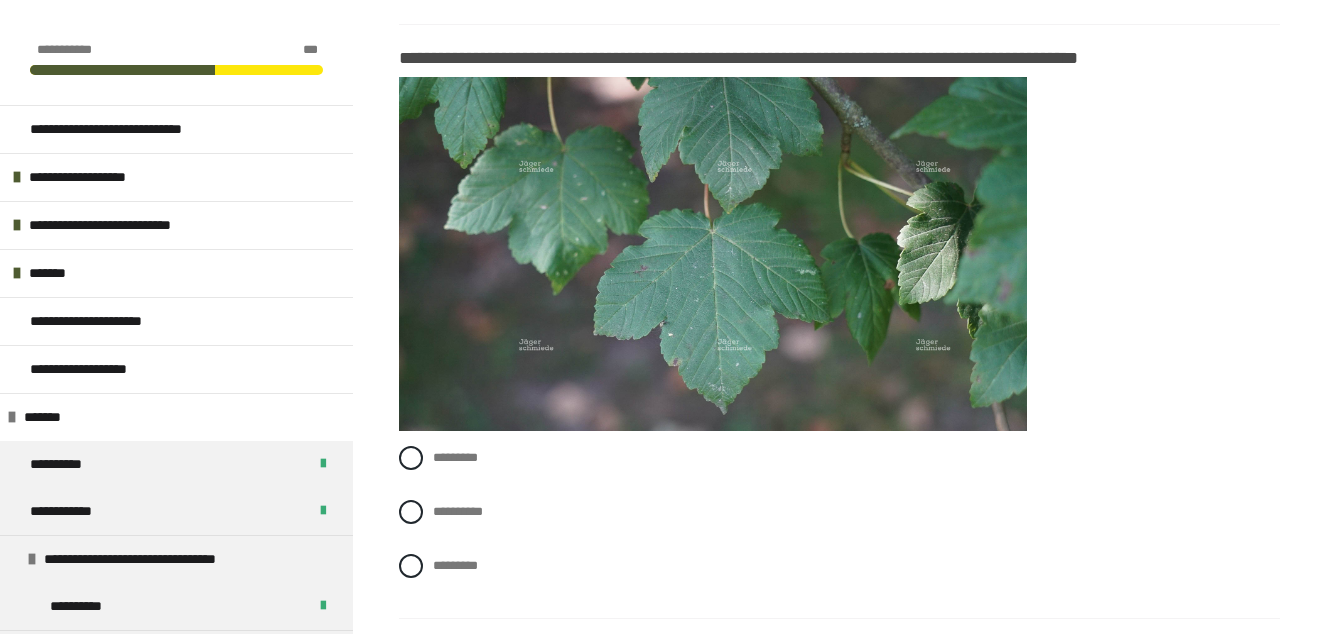 click at bounding box center (411, 566) 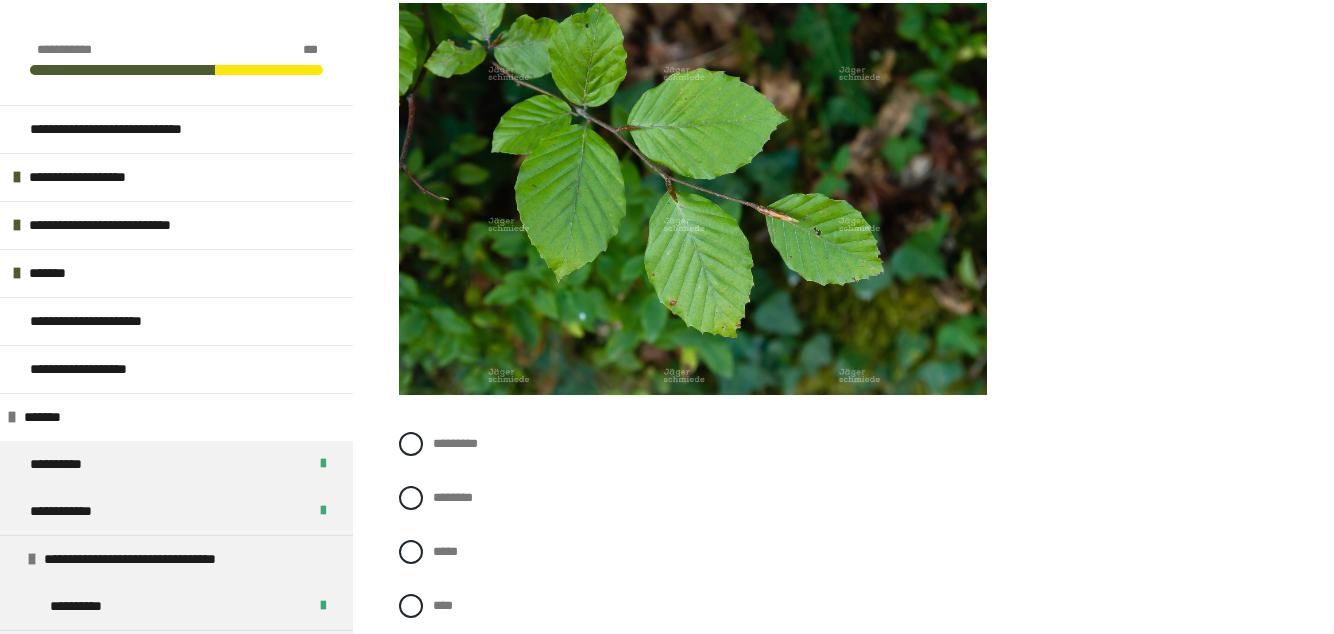 scroll, scrollTop: 4074, scrollLeft: 0, axis: vertical 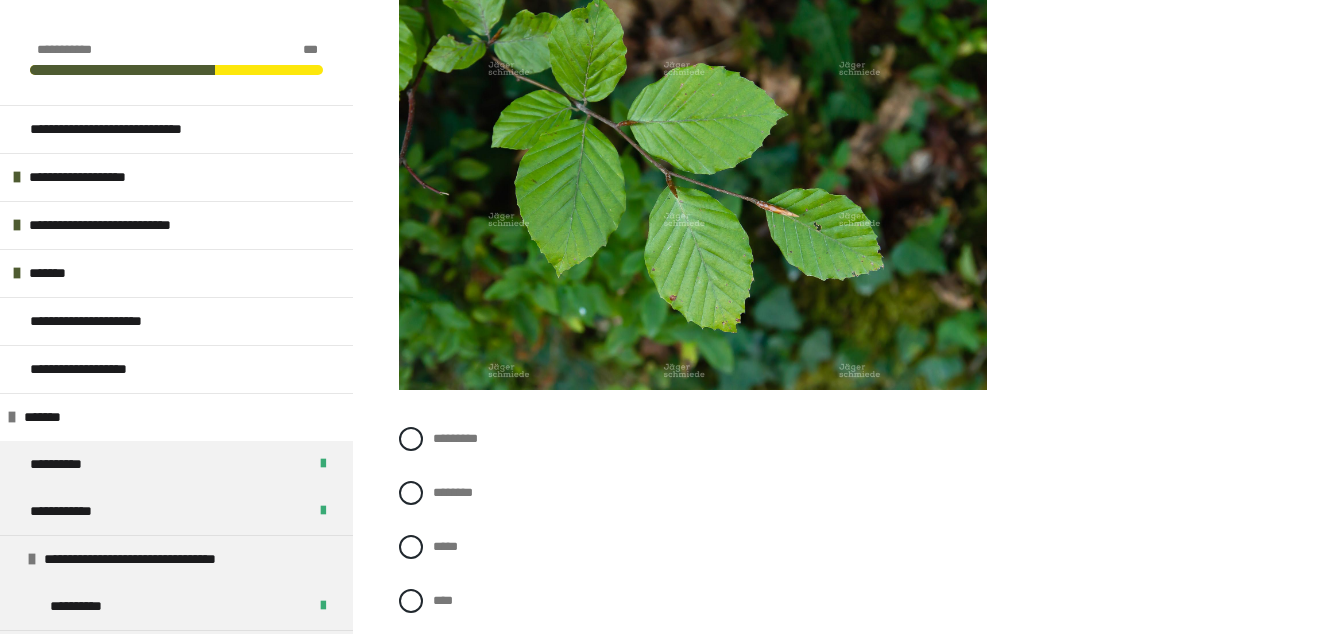 click at bounding box center (411, 601) 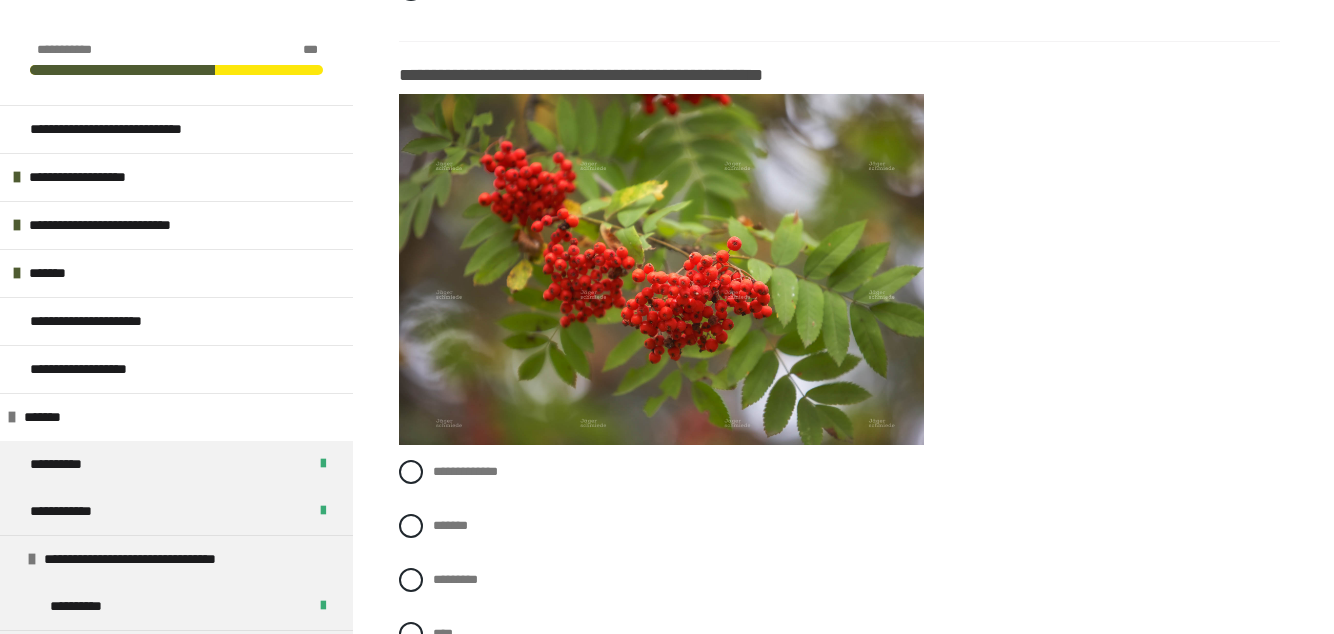 scroll, scrollTop: 4686, scrollLeft: 0, axis: vertical 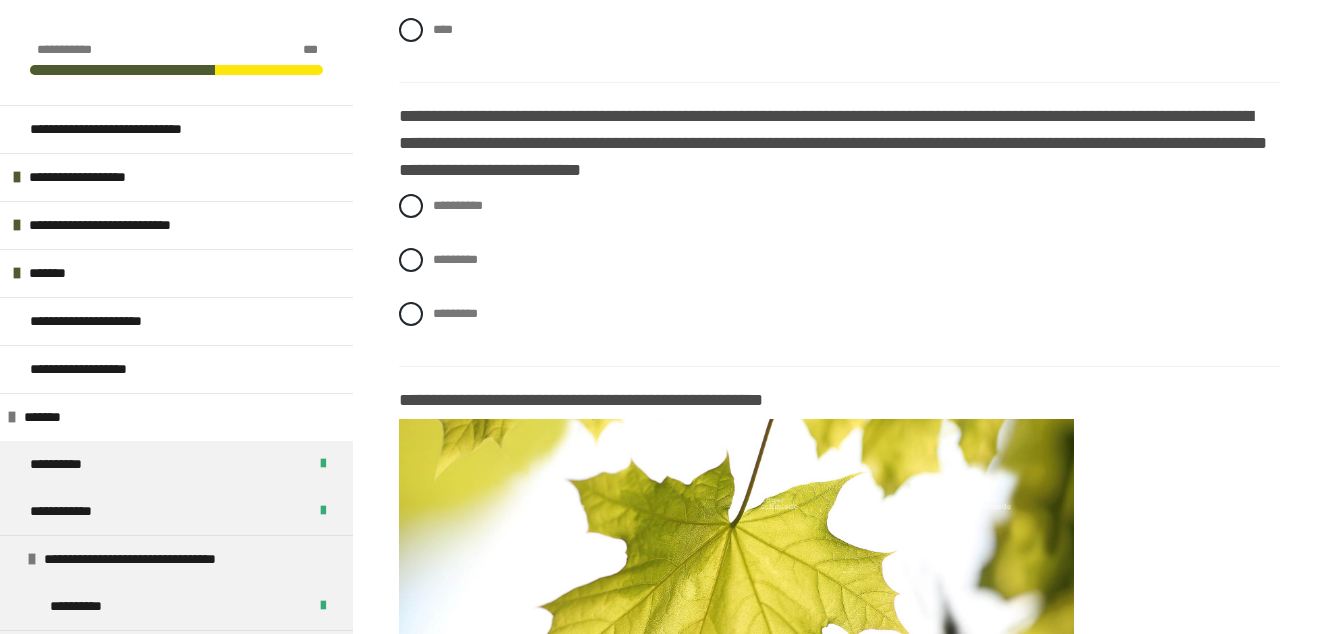 click on "*********" at bounding box center [839, 314] 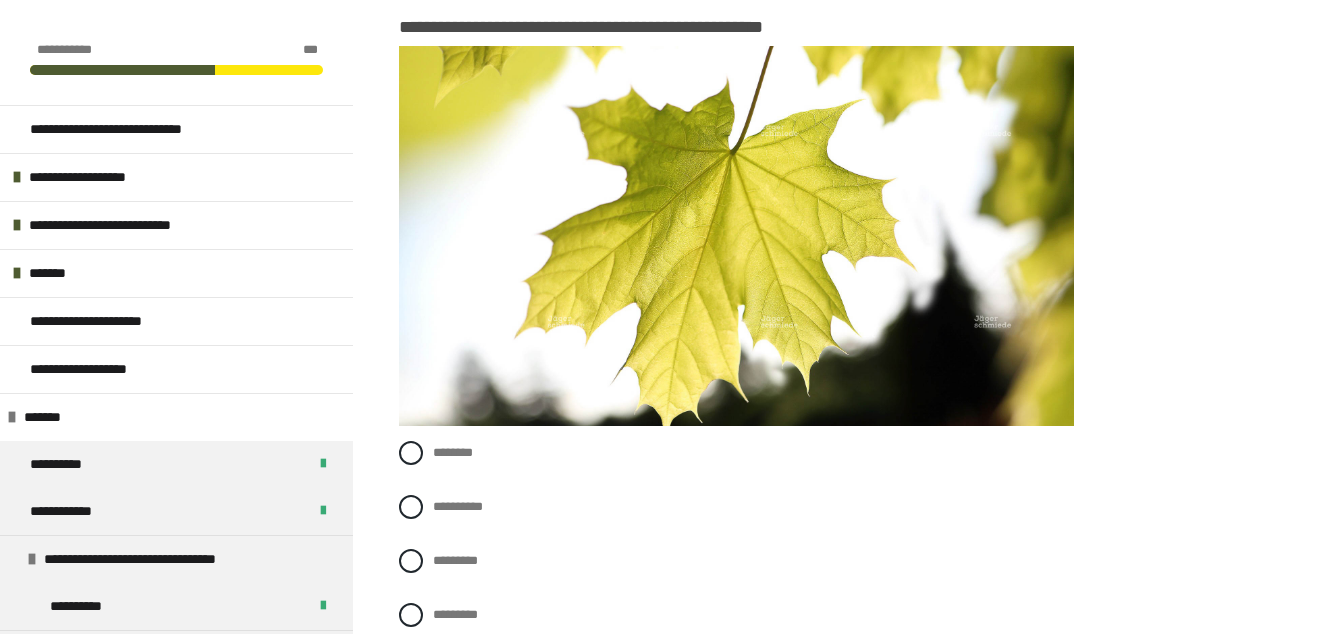scroll, scrollTop: 5666, scrollLeft: 0, axis: vertical 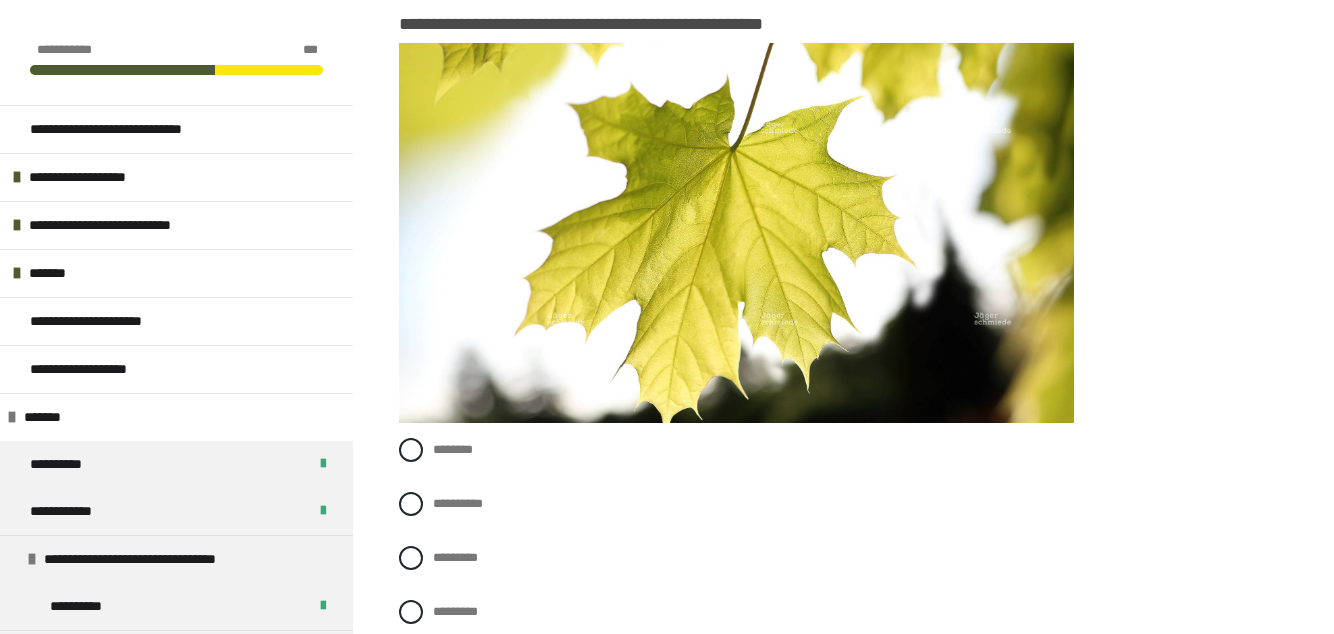 click on "**********" at bounding box center (839, 504) 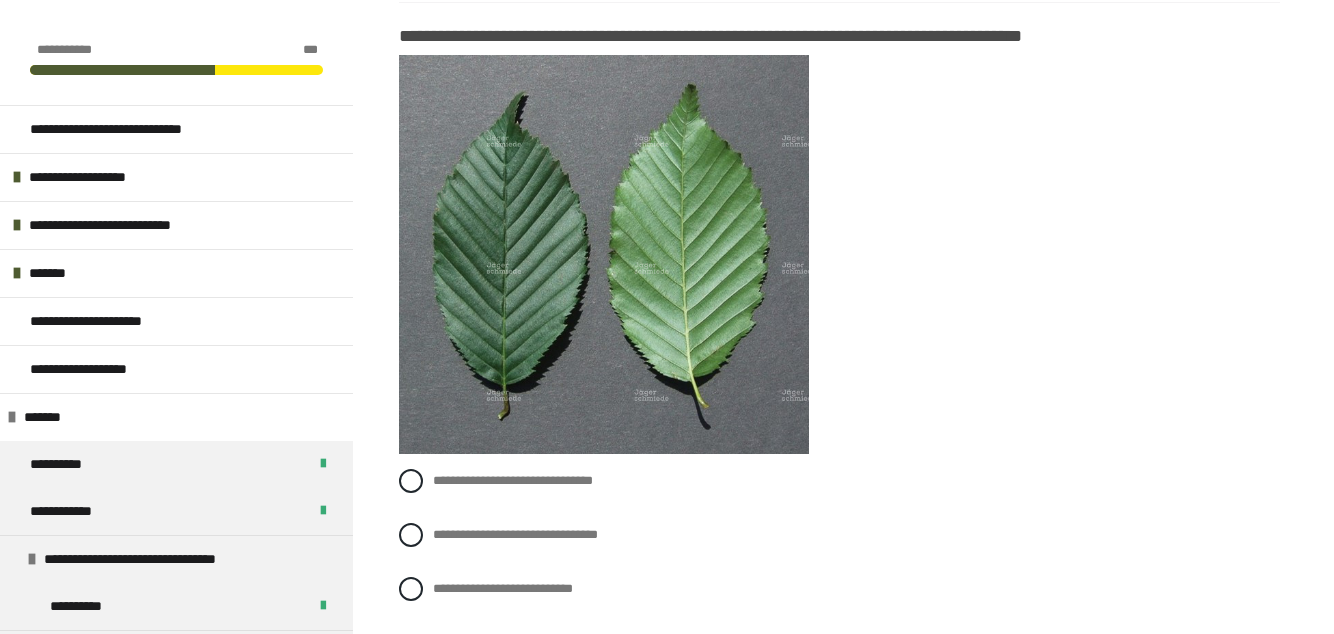 scroll, scrollTop: 6329, scrollLeft: 0, axis: vertical 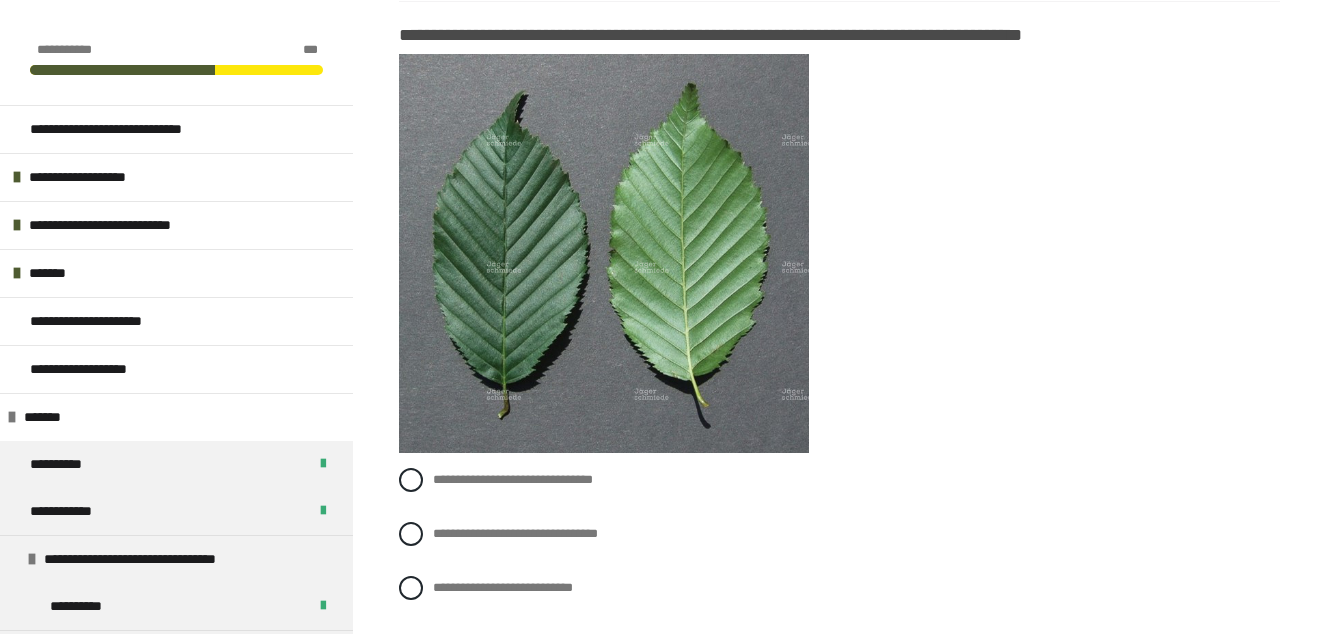 click at bounding box center (411, 534) 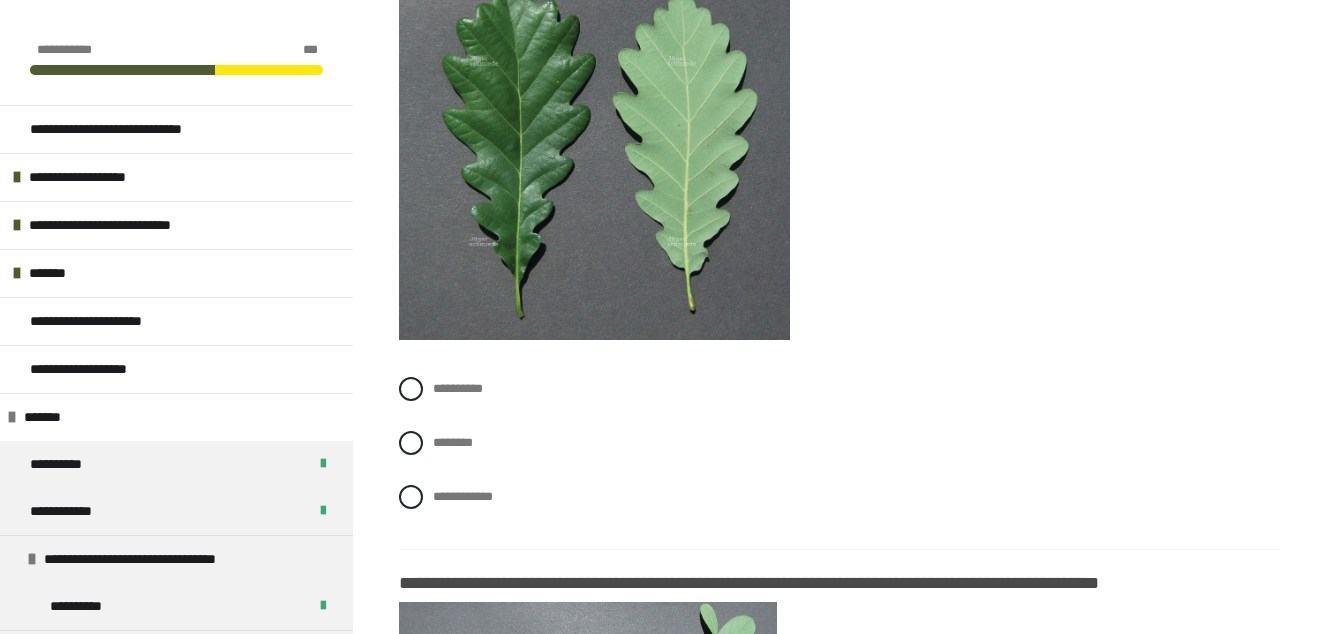 scroll, scrollTop: 7081, scrollLeft: 0, axis: vertical 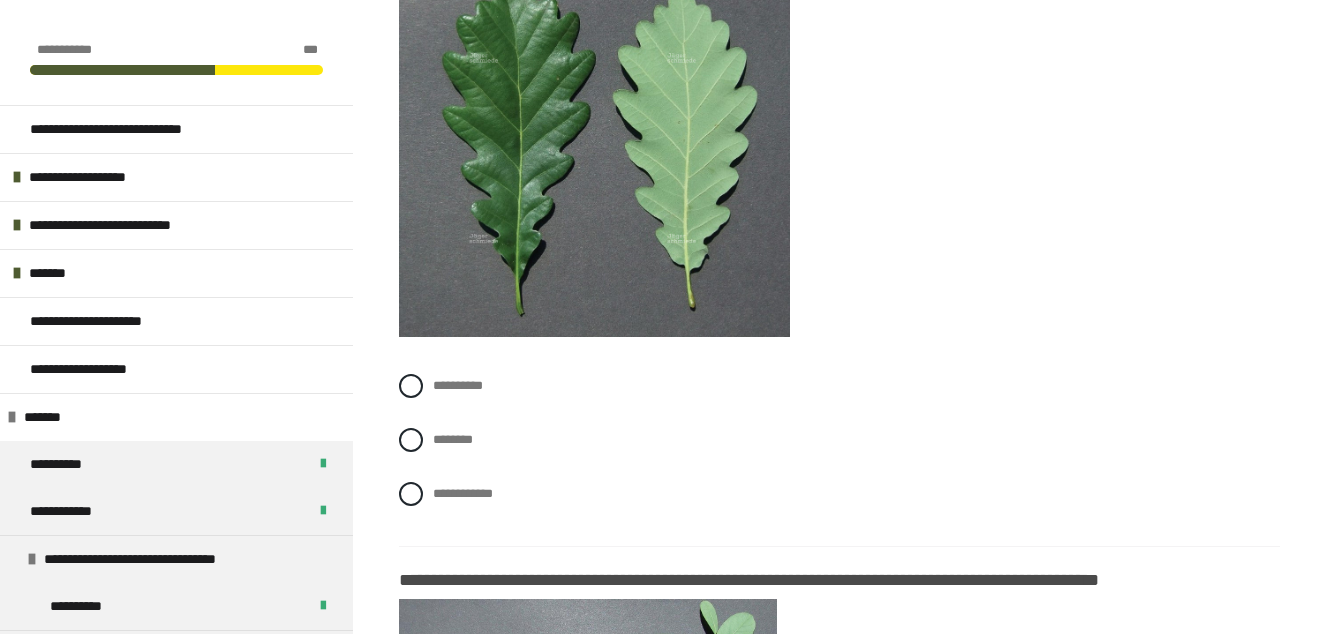 click at bounding box center (411, 494) 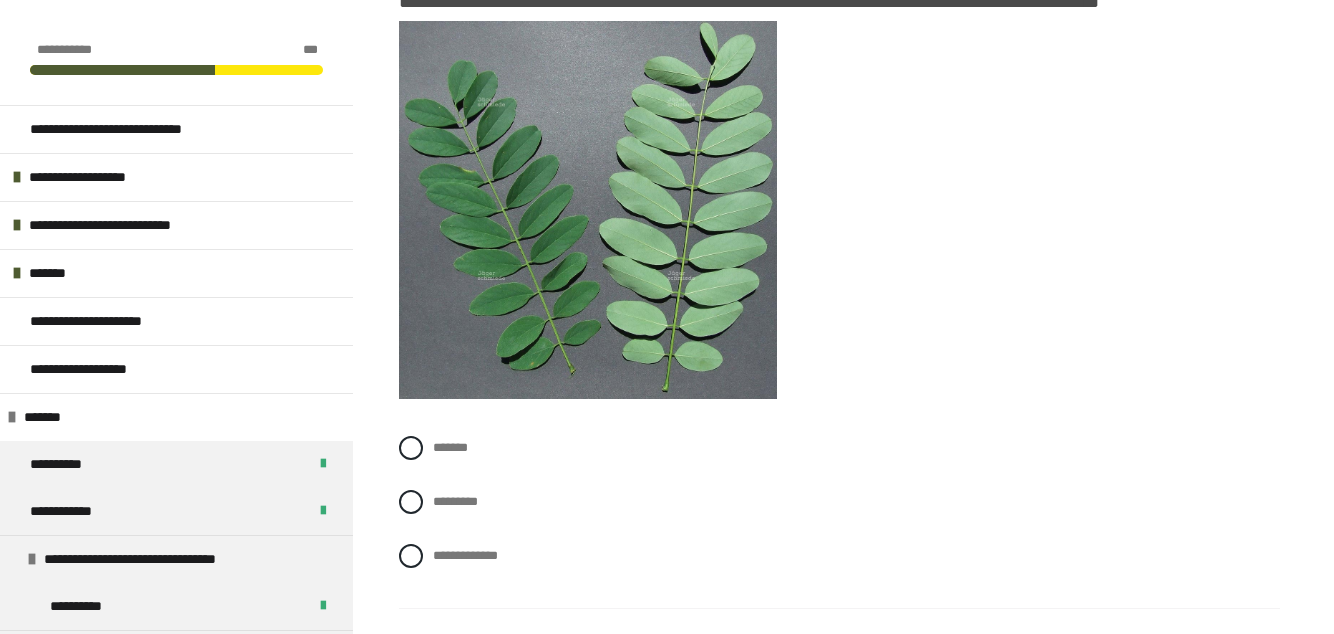 scroll, scrollTop: 7660, scrollLeft: 0, axis: vertical 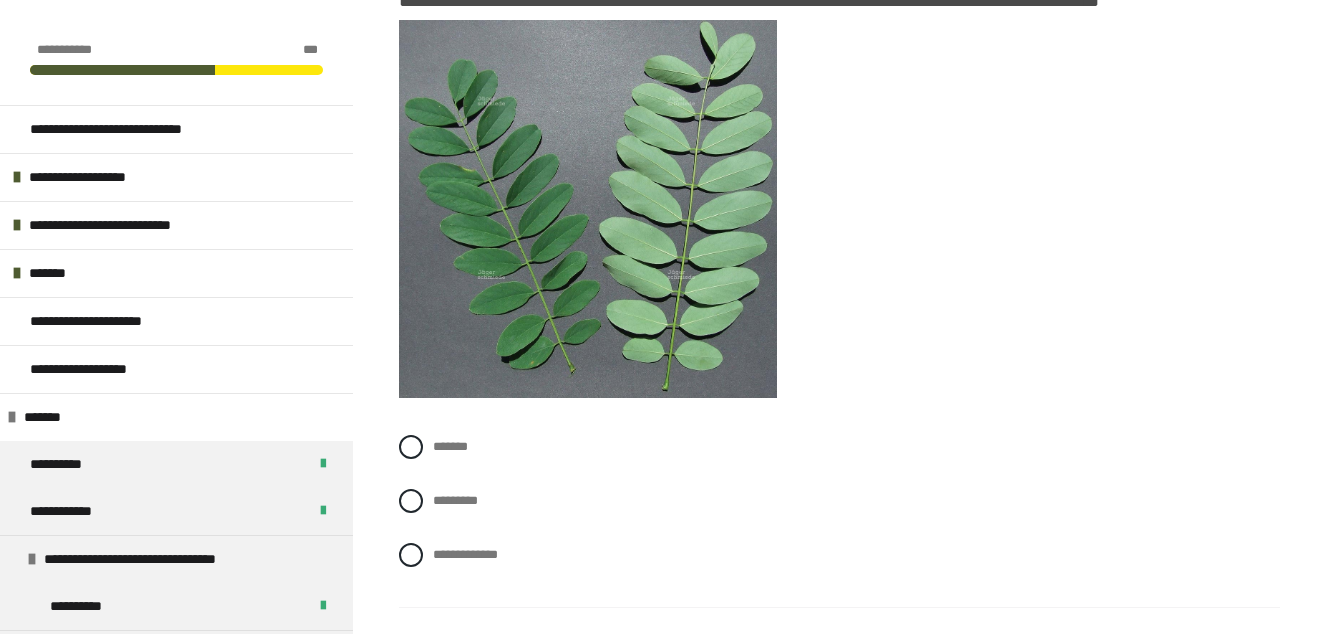 click on "*******" at bounding box center (839, 447) 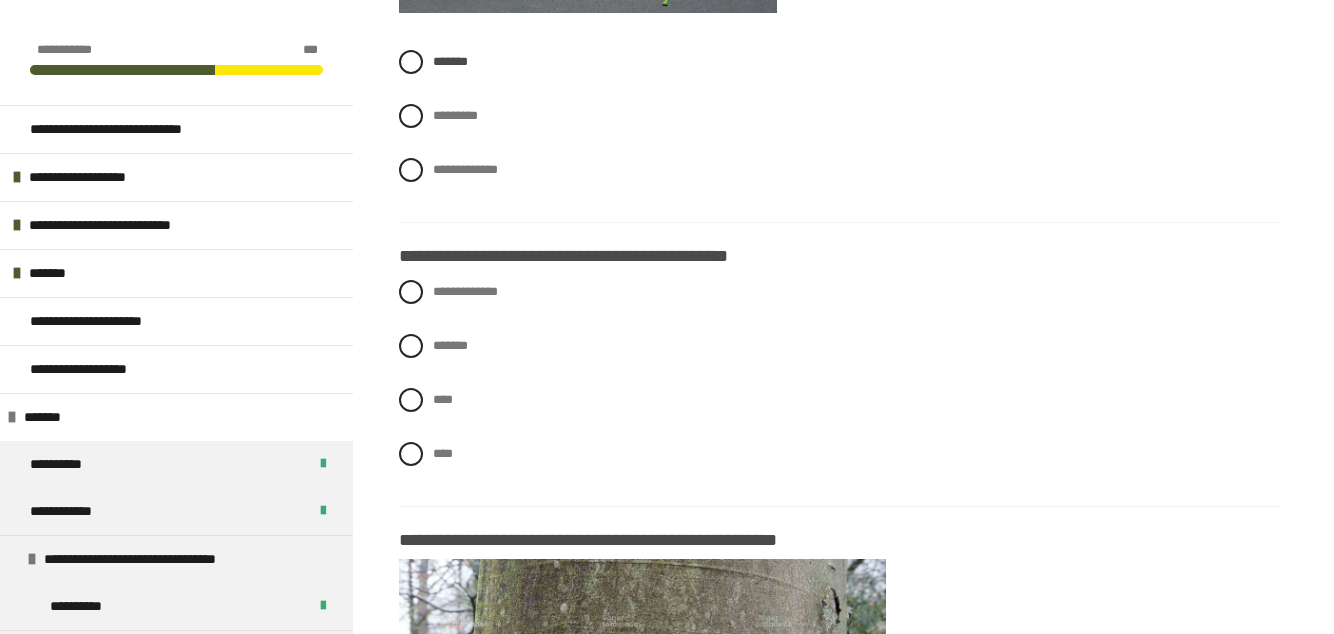scroll, scrollTop: 8046, scrollLeft: 0, axis: vertical 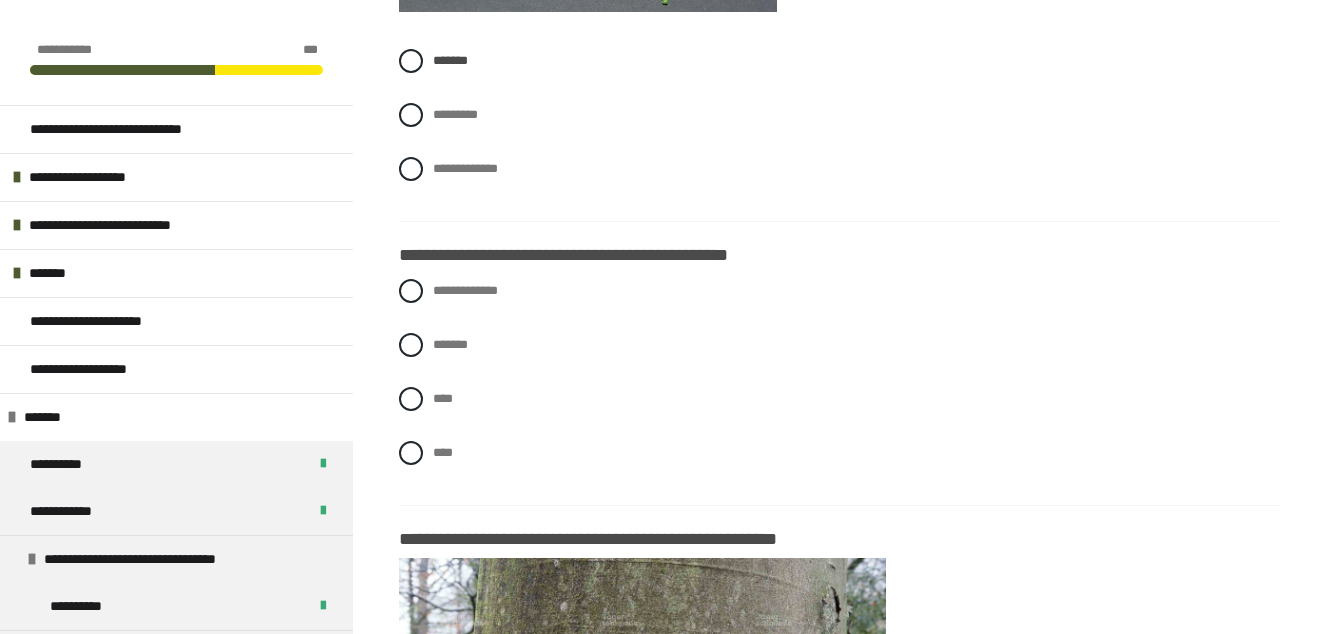 click at bounding box center [411, 345] 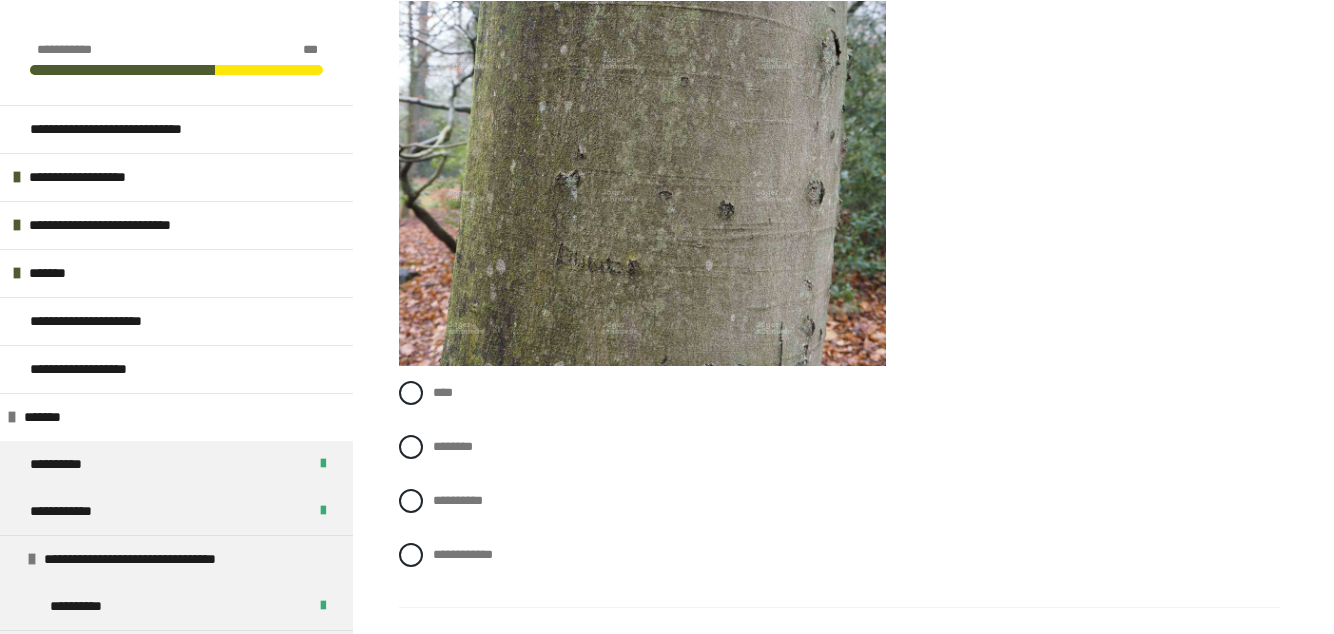 scroll, scrollTop: 8605, scrollLeft: 0, axis: vertical 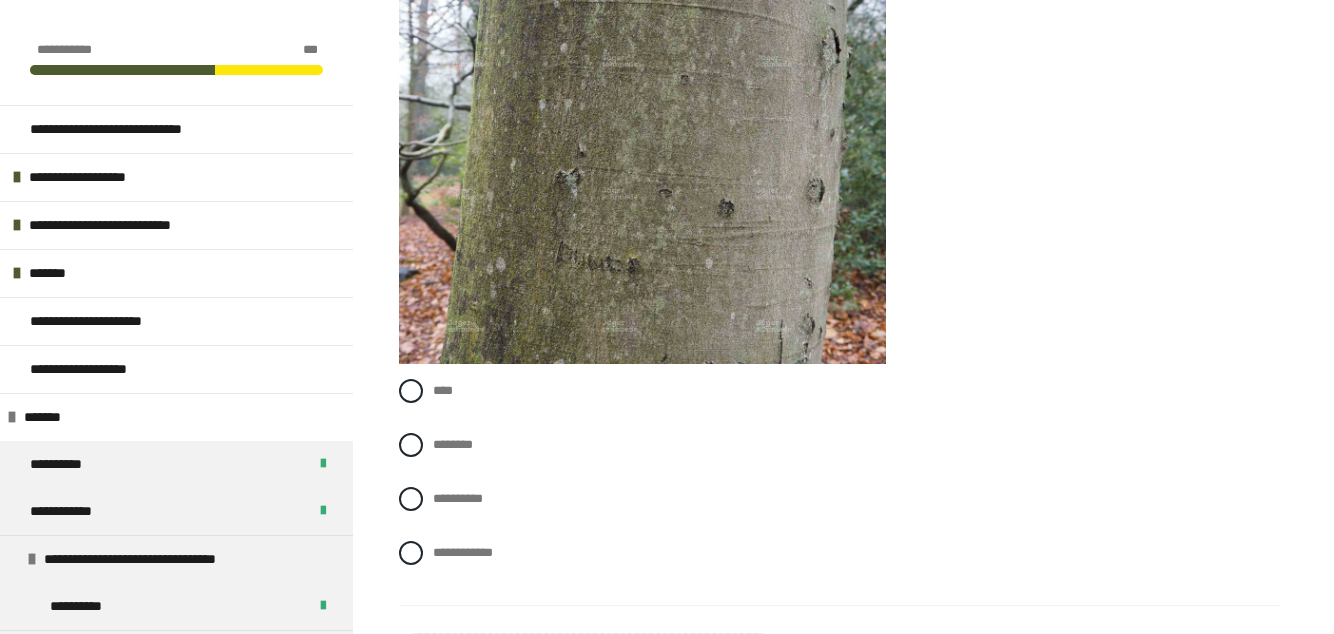 click on "********" at bounding box center [439, 439] 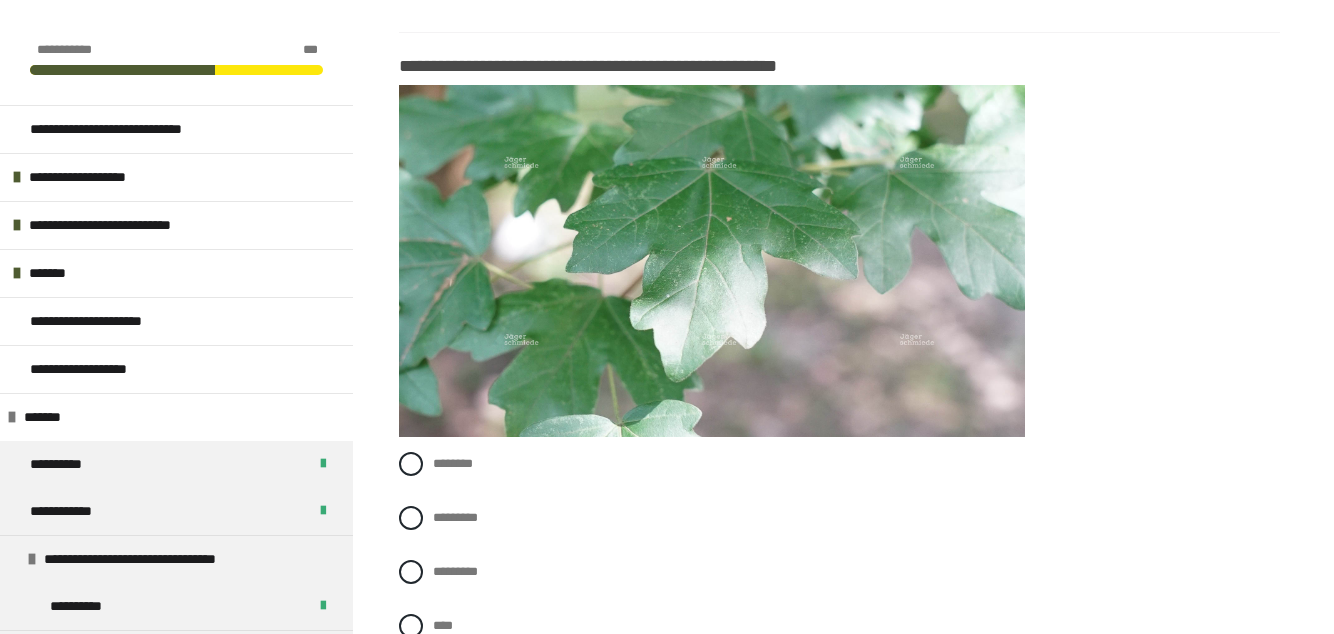 scroll, scrollTop: 9178, scrollLeft: 0, axis: vertical 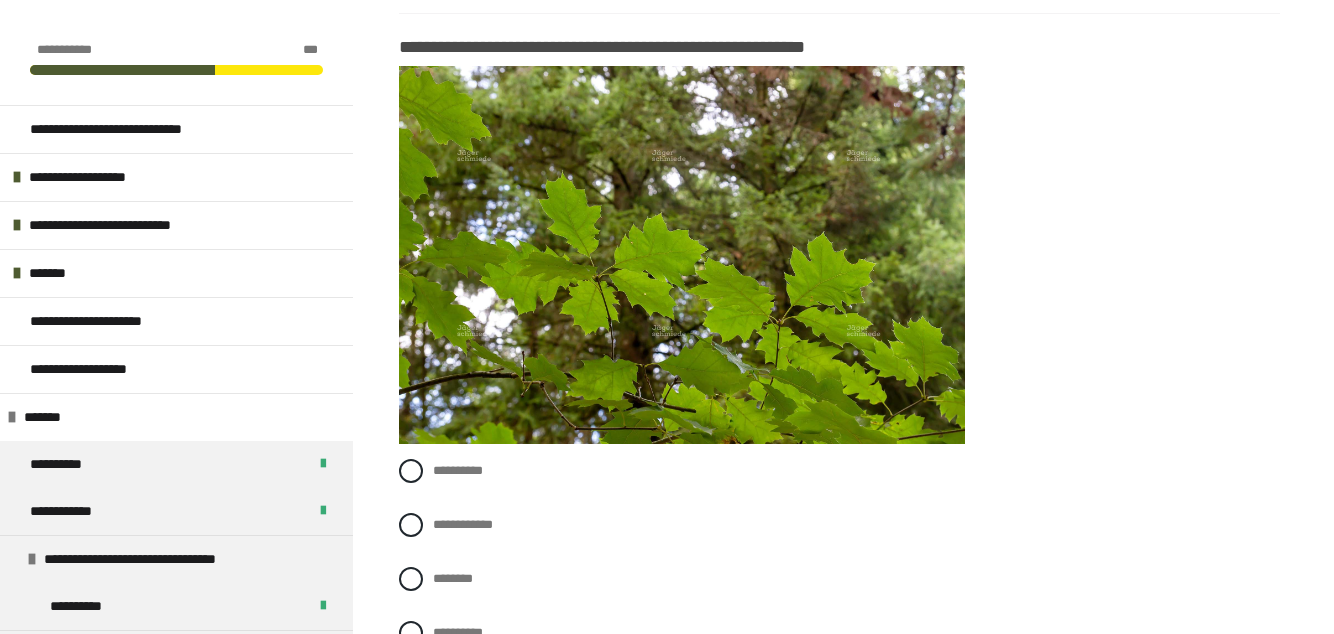 click at bounding box center [411, 579] 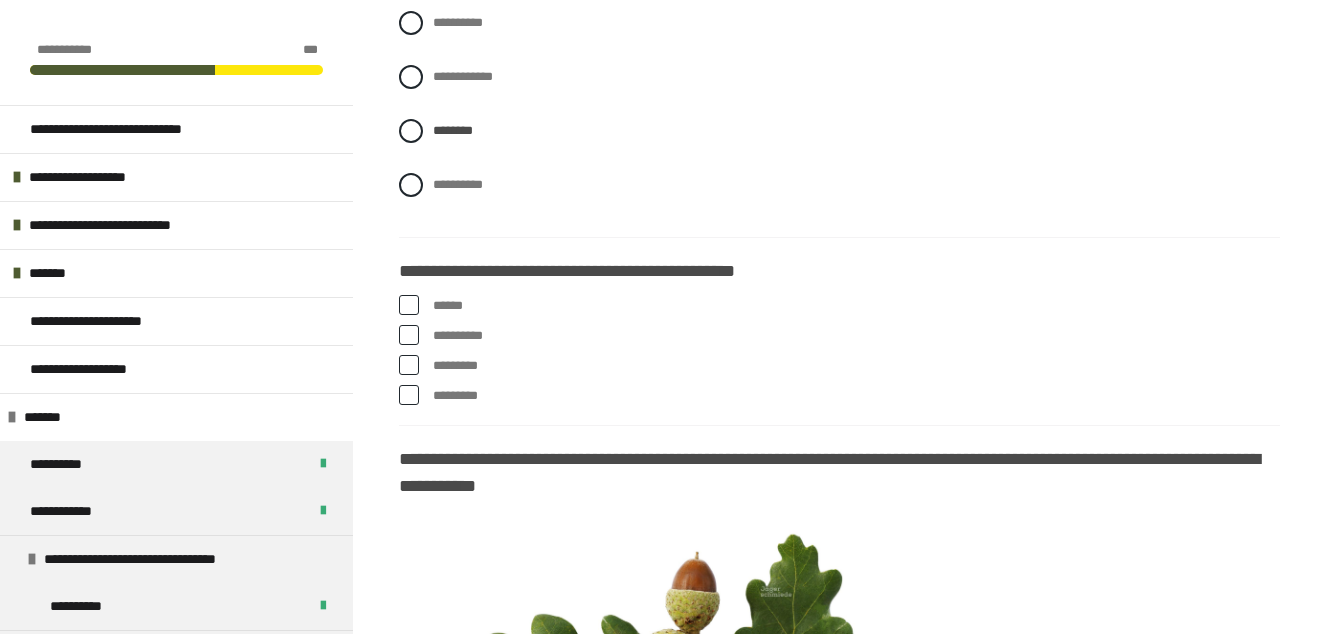 scroll, scrollTop: 10292, scrollLeft: 0, axis: vertical 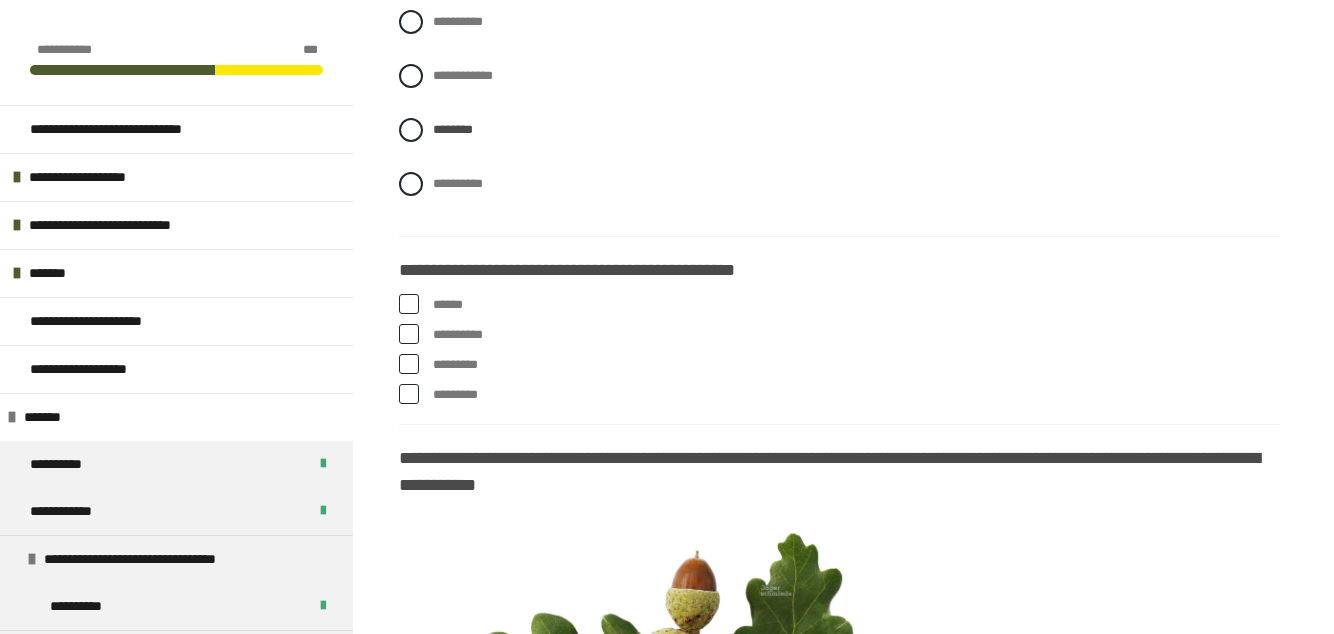 click at bounding box center (409, 364) 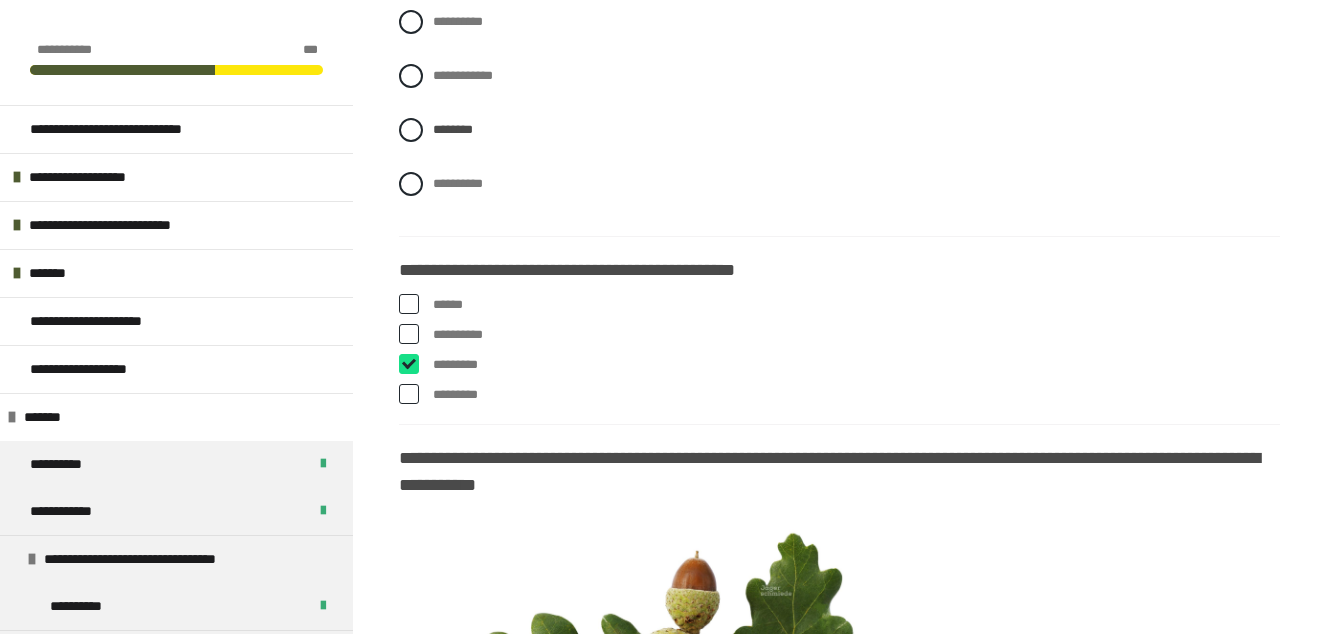 checkbox on "****" 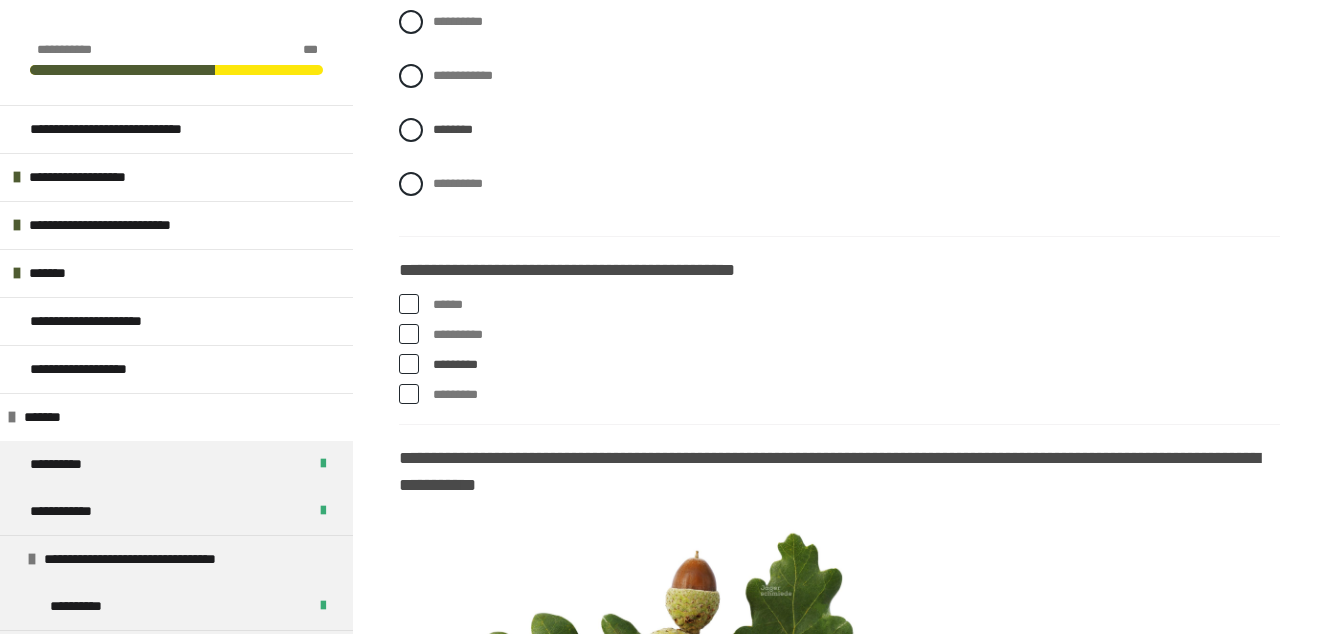 click at bounding box center [409, 394] 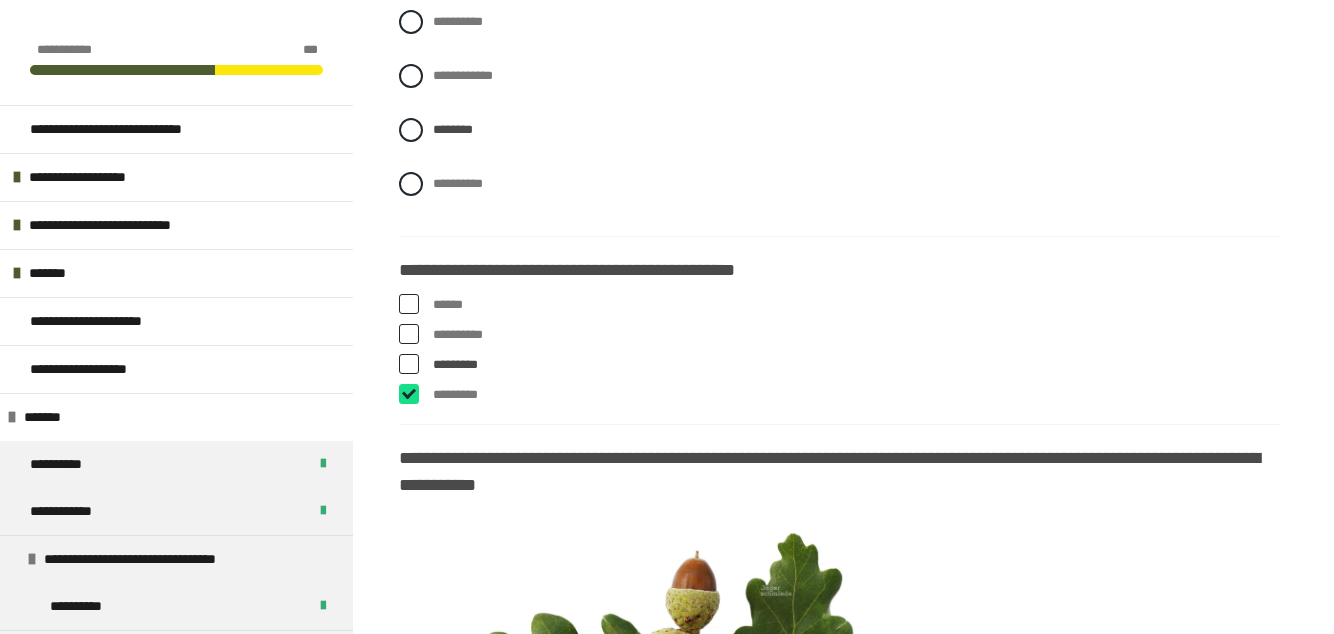 checkbox on "****" 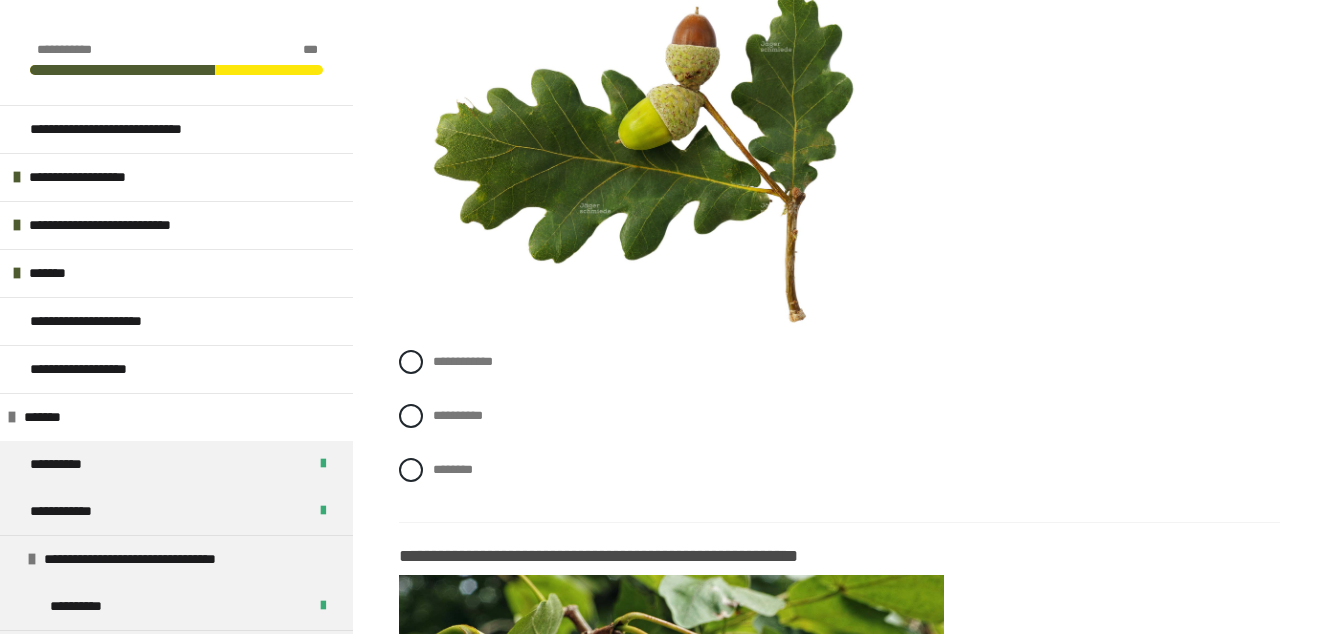 scroll, scrollTop: 10844, scrollLeft: 0, axis: vertical 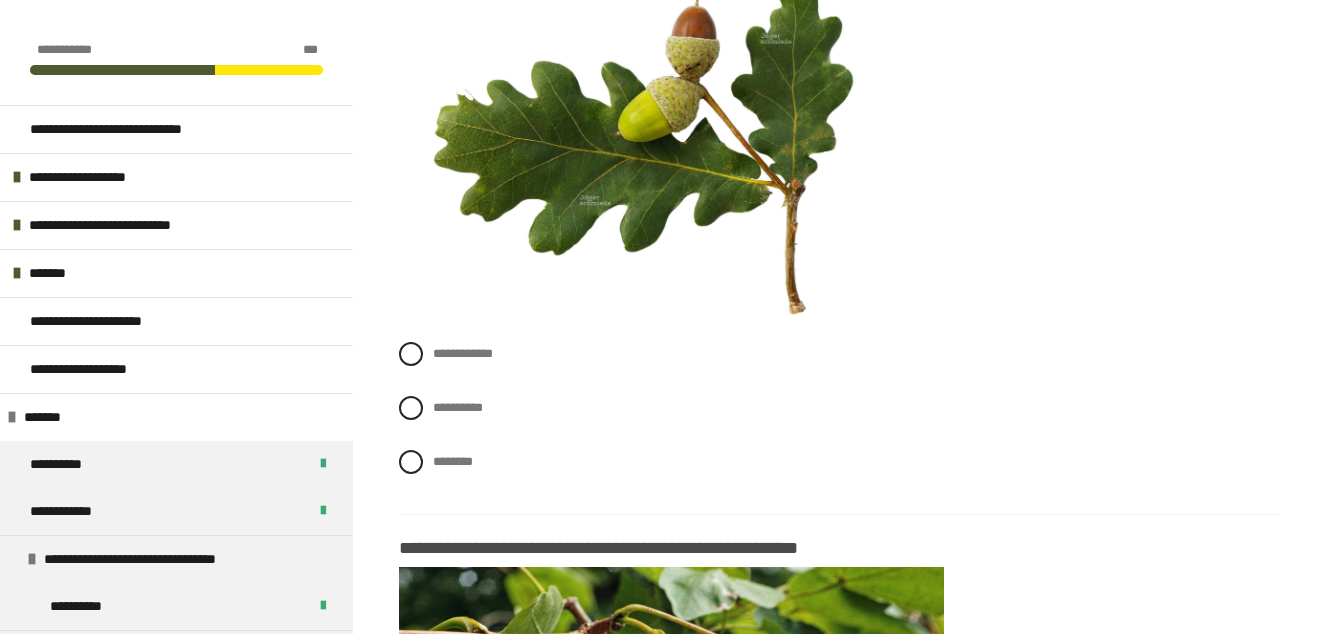 click at bounding box center [411, 408] 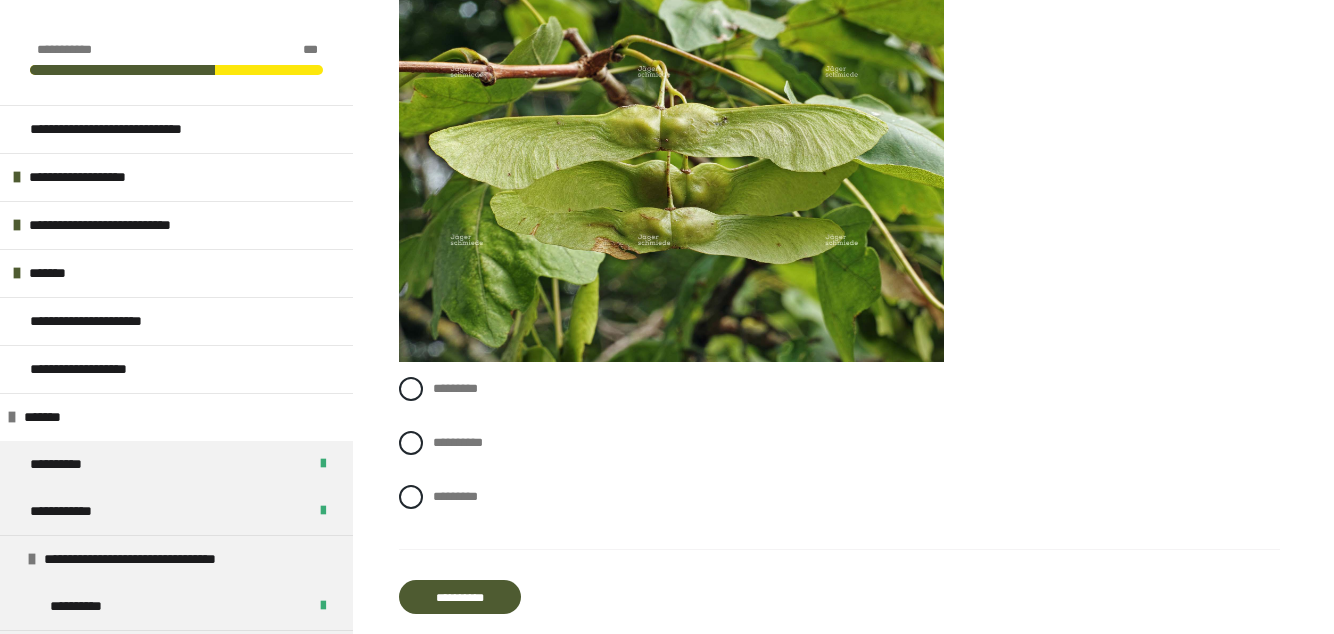 scroll, scrollTop: 11414, scrollLeft: 0, axis: vertical 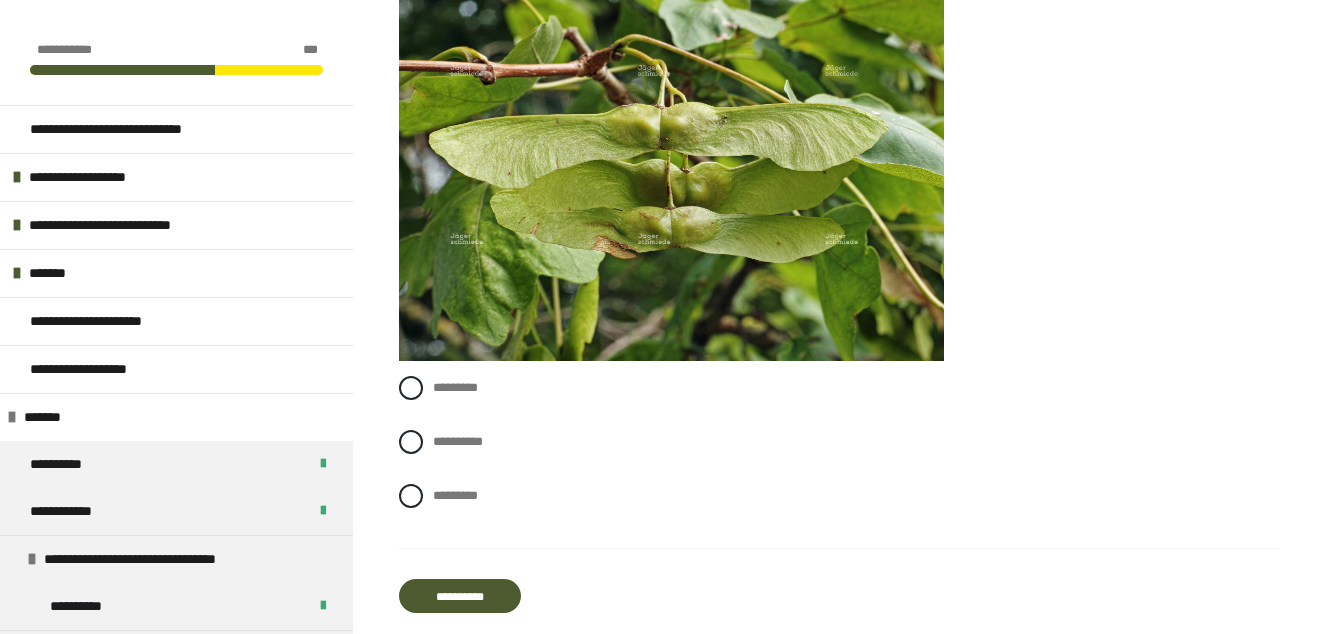 click on "*********" at bounding box center [839, 496] 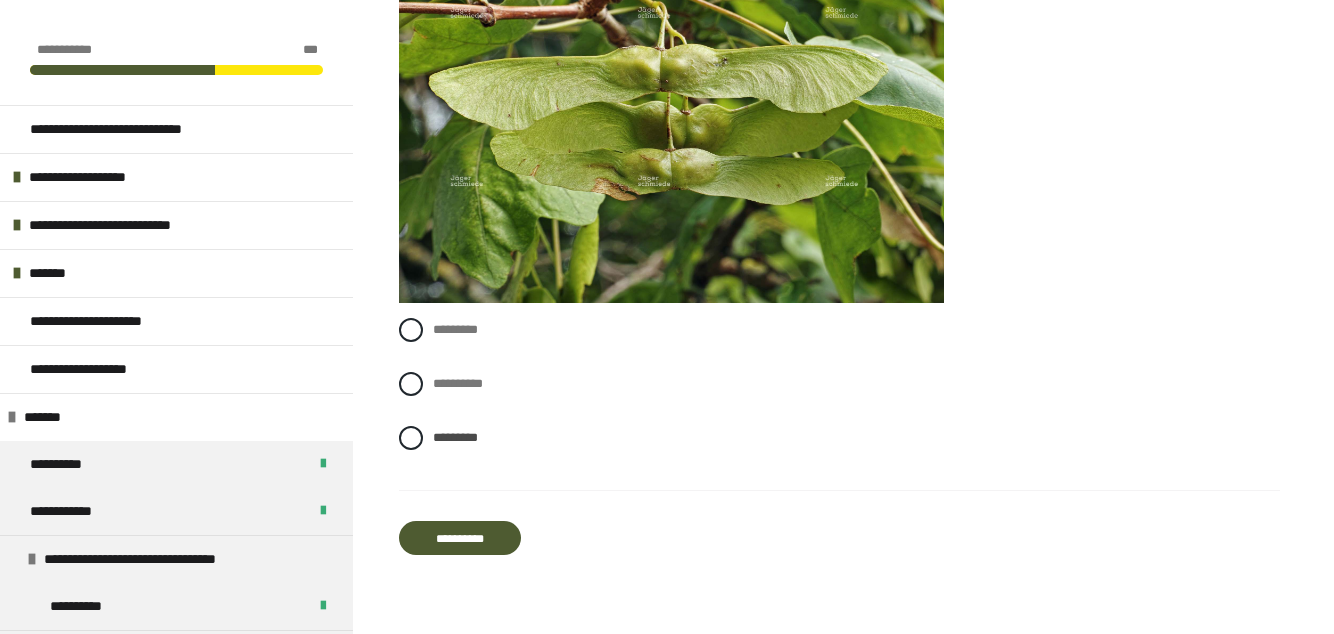 scroll, scrollTop: 11471, scrollLeft: 0, axis: vertical 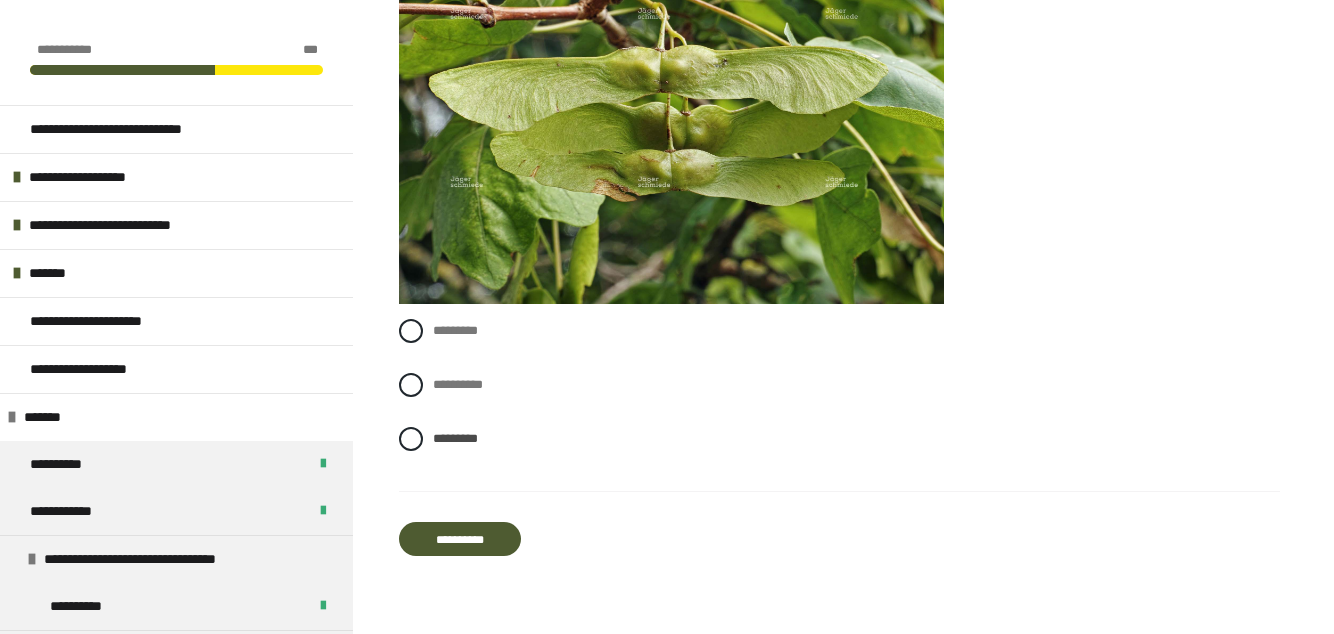 click on "**********" at bounding box center [460, 539] 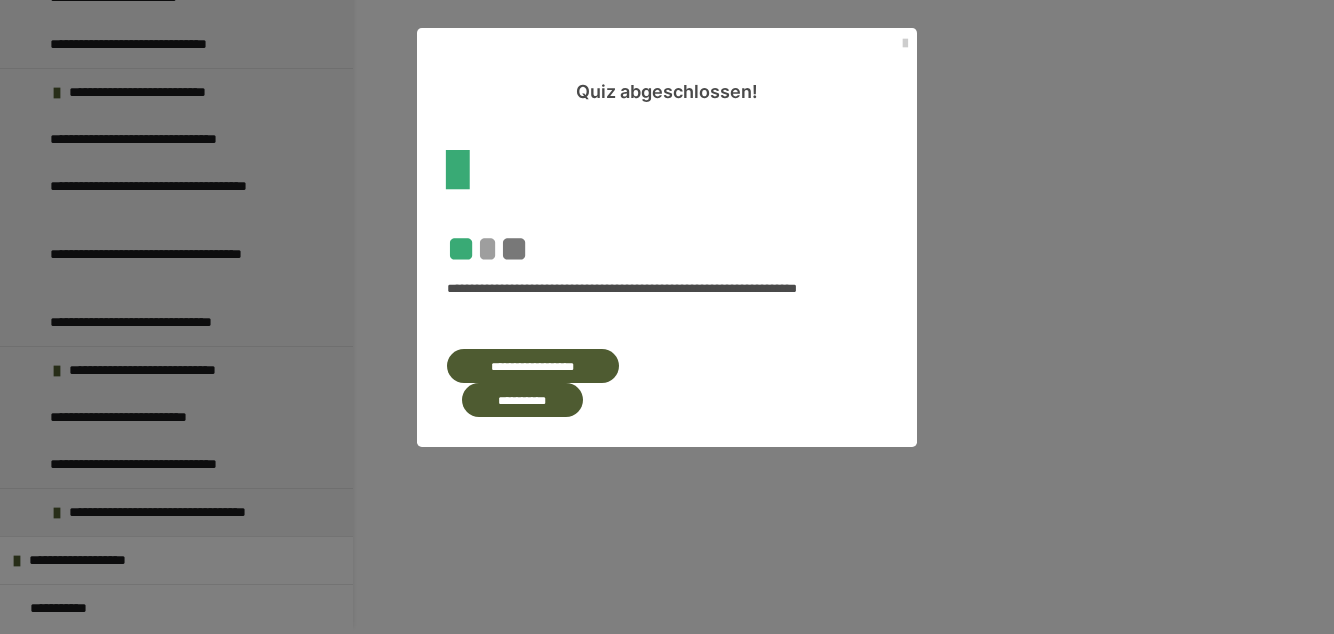 scroll, scrollTop: 0, scrollLeft: 0, axis: both 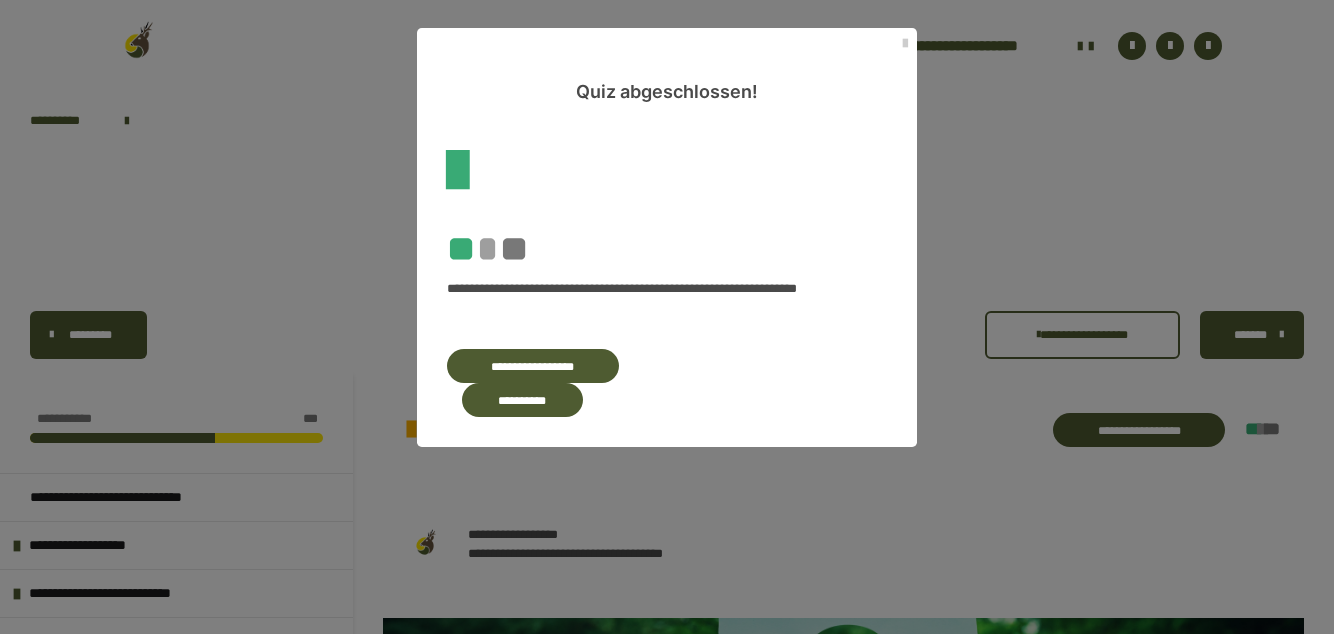 click on "**********" at bounding box center (533, 366) 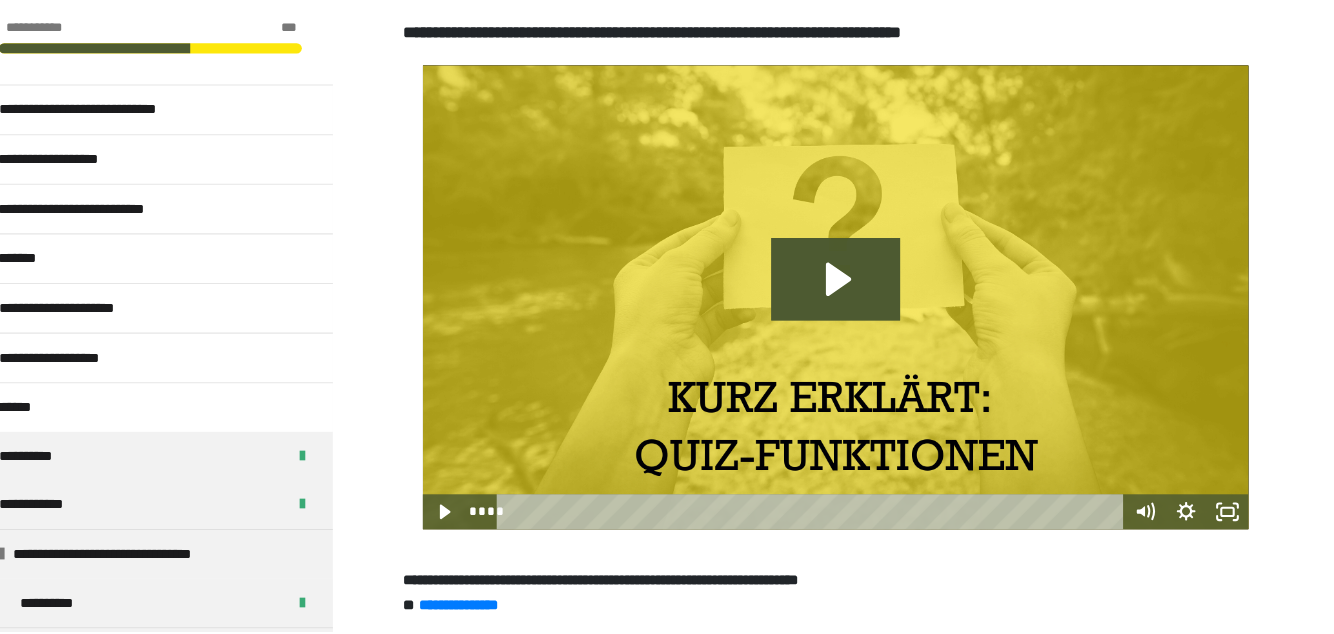 scroll, scrollTop: 11098, scrollLeft: 0, axis: vertical 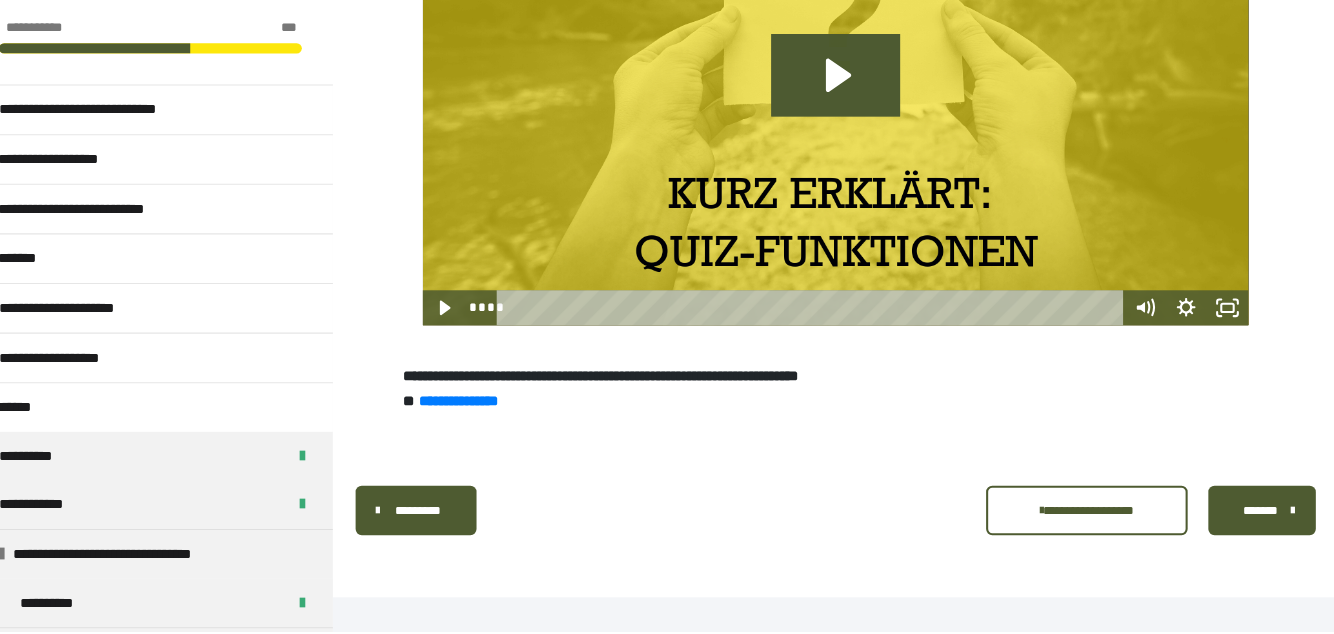 click on "**********" at bounding box center [667, -5054] 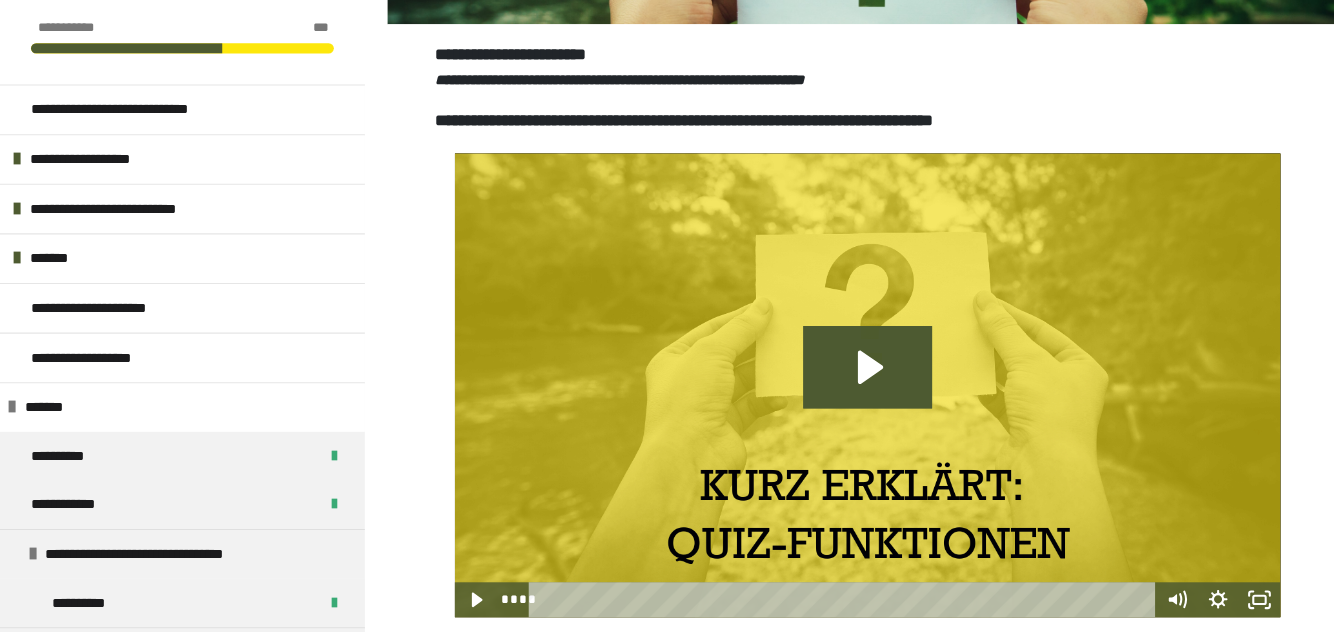 scroll, scrollTop: 11098, scrollLeft: 0, axis: vertical 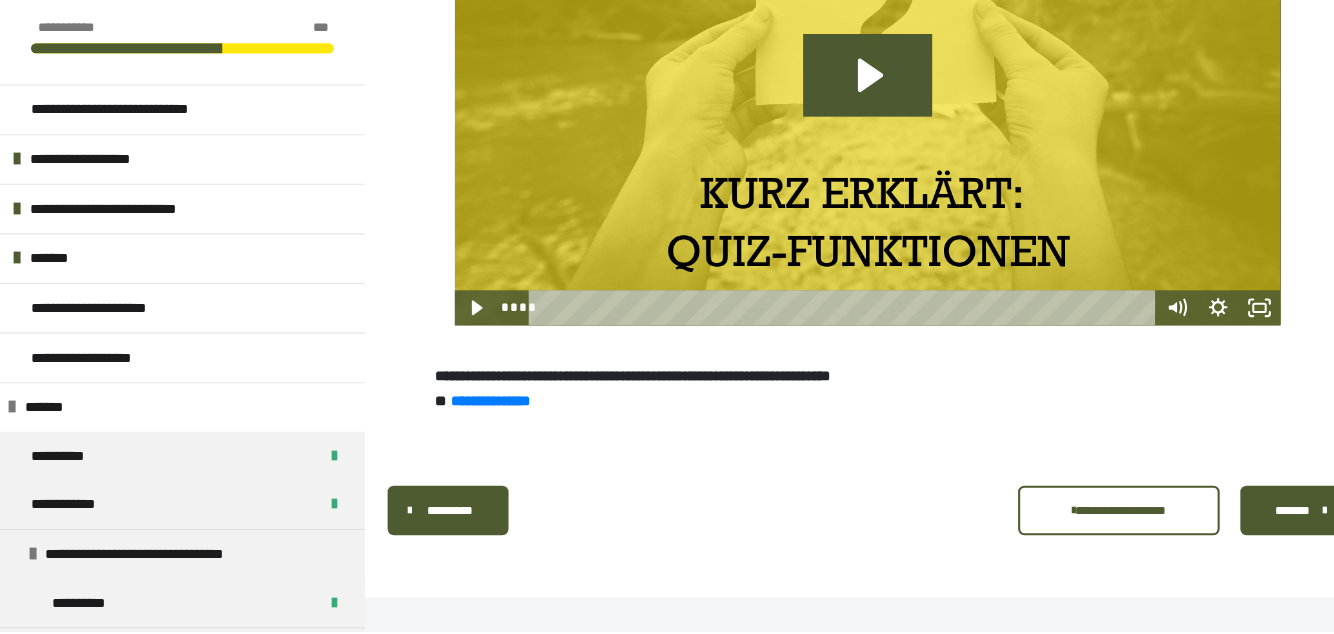 click on "*******" at bounding box center [1250, 517] 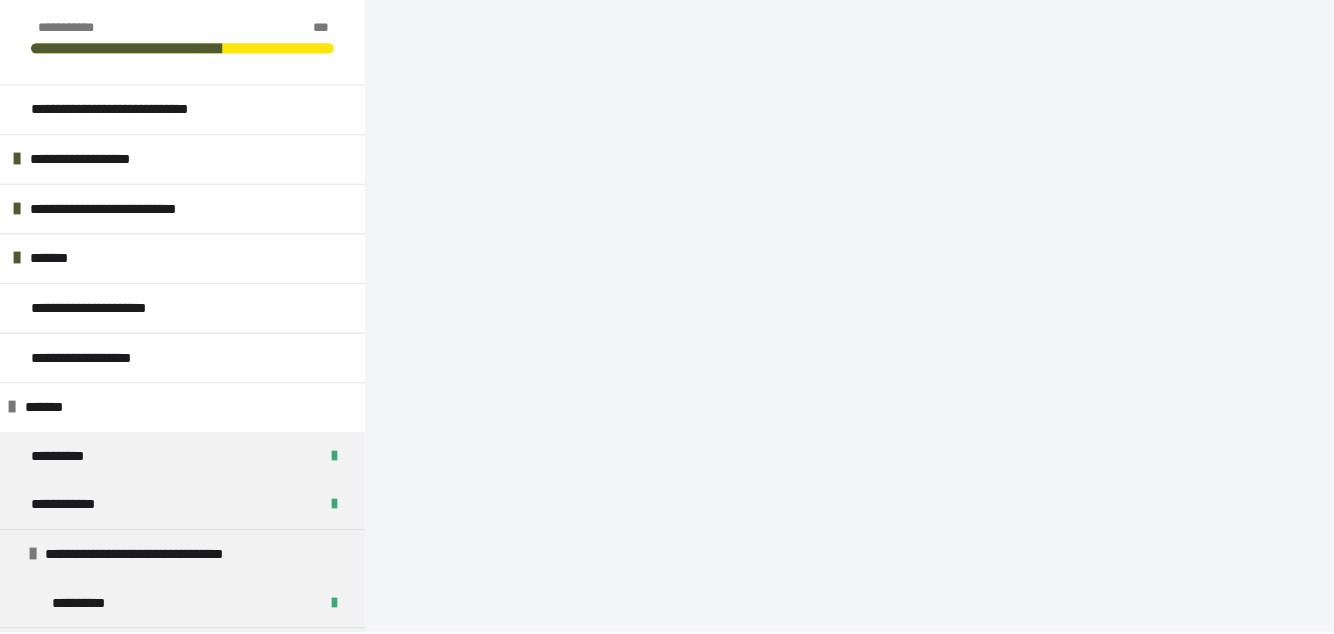 scroll, scrollTop: 670, scrollLeft: 0, axis: vertical 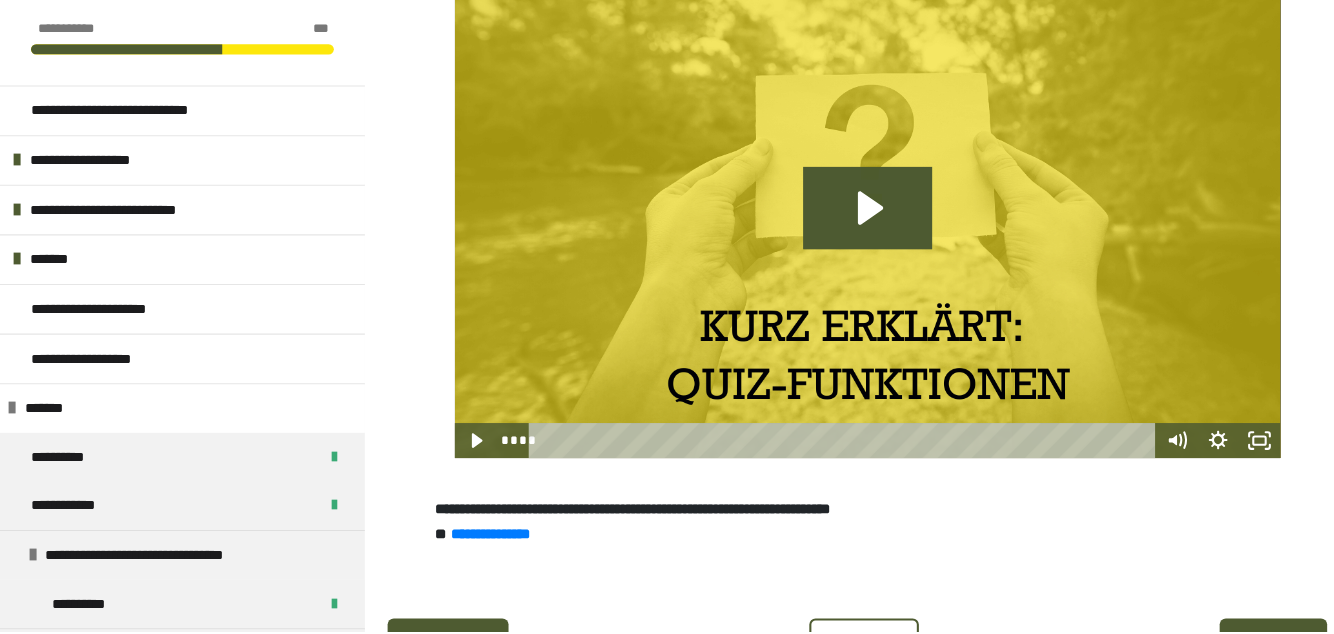 click on "********" at bounding box center [836, 645] 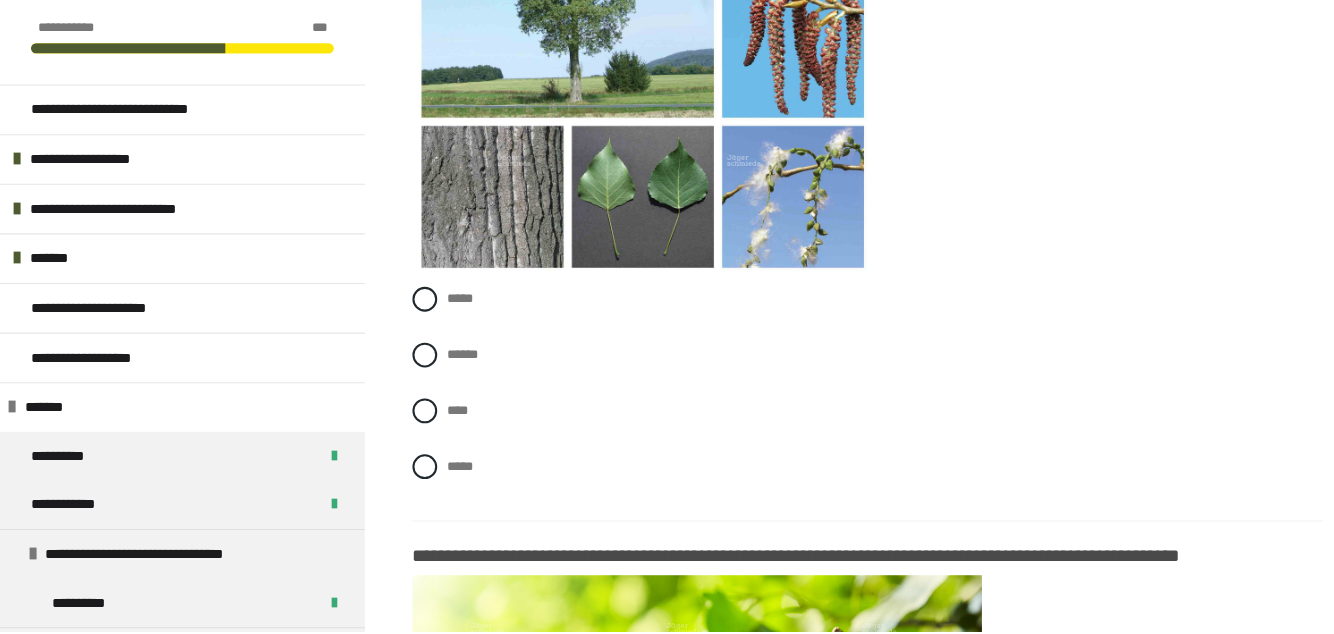 scroll, scrollTop: 647, scrollLeft: 0, axis: vertical 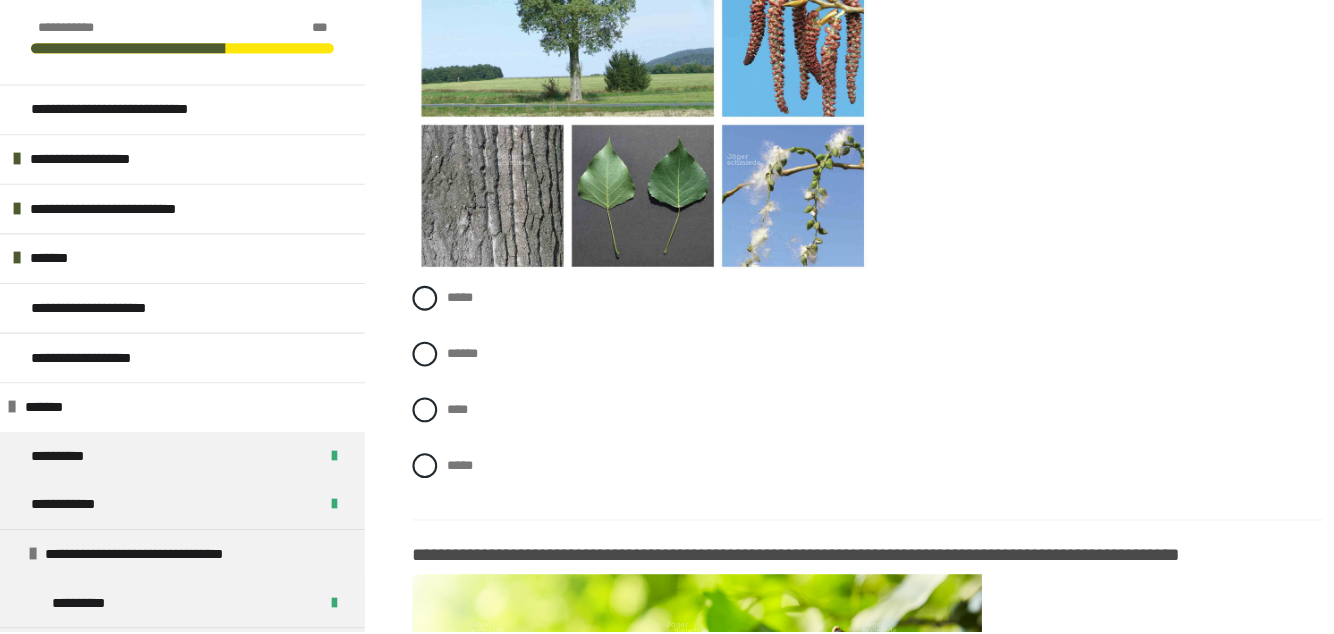 click on "*****" at bounding box center (839, 474) 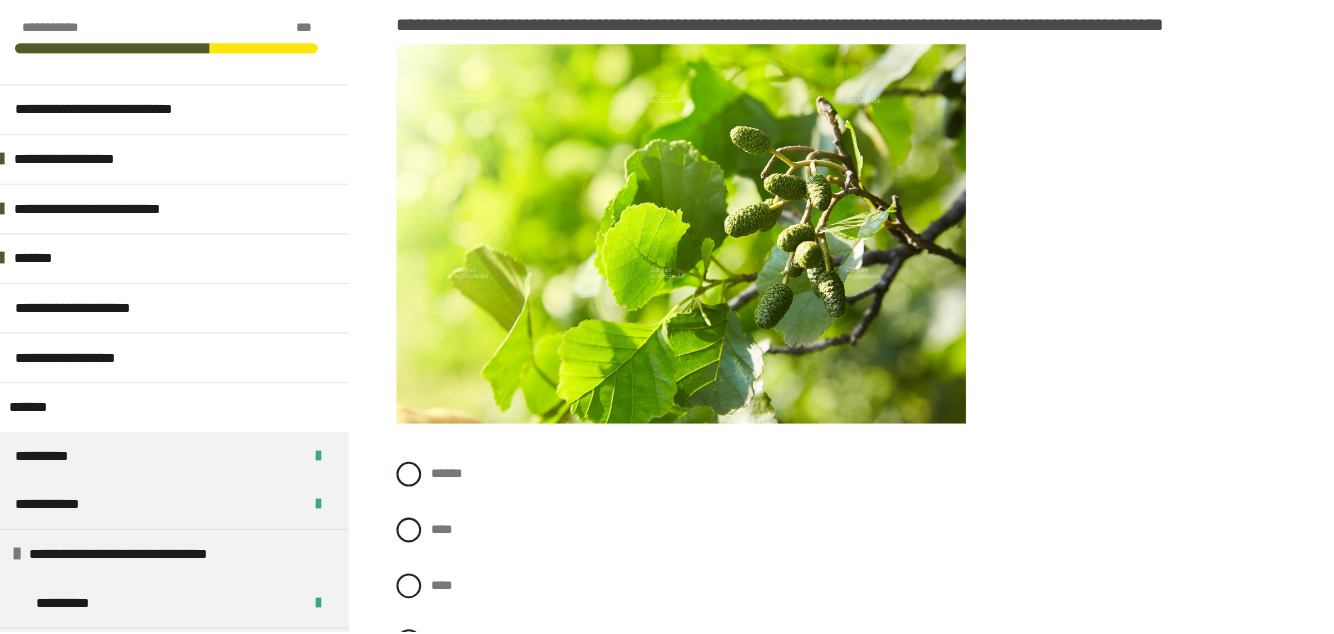 scroll, scrollTop: 1164, scrollLeft: 0, axis: vertical 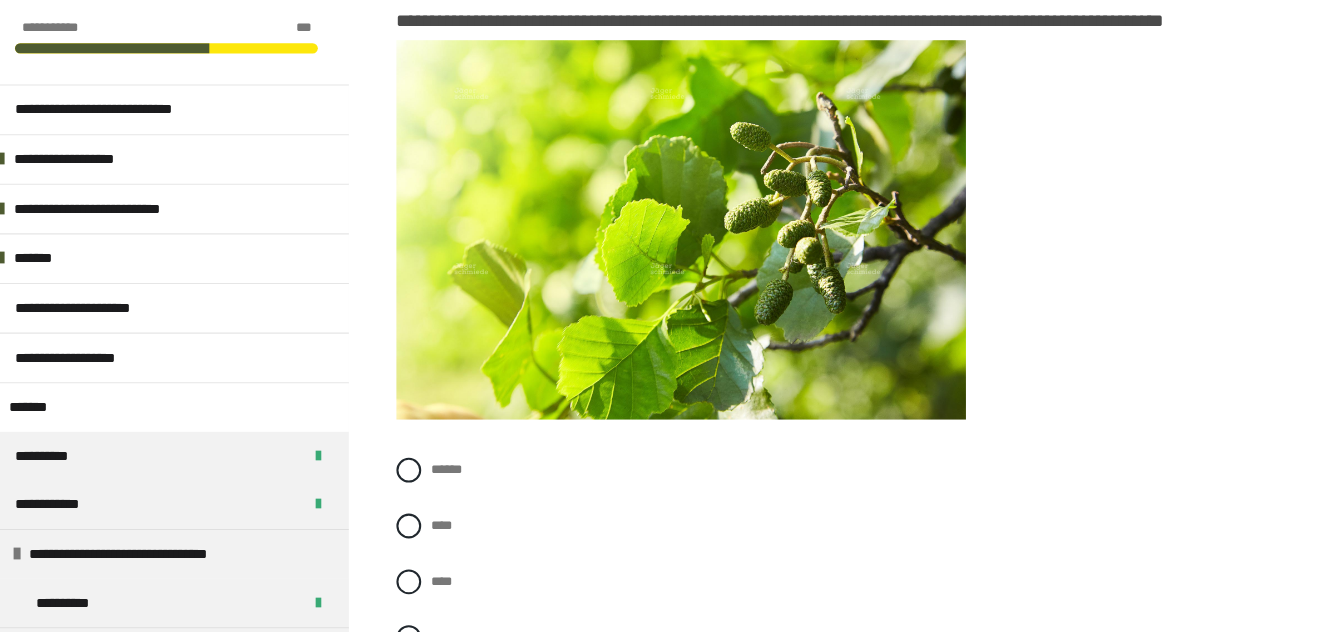 click at bounding box center (411, 532) 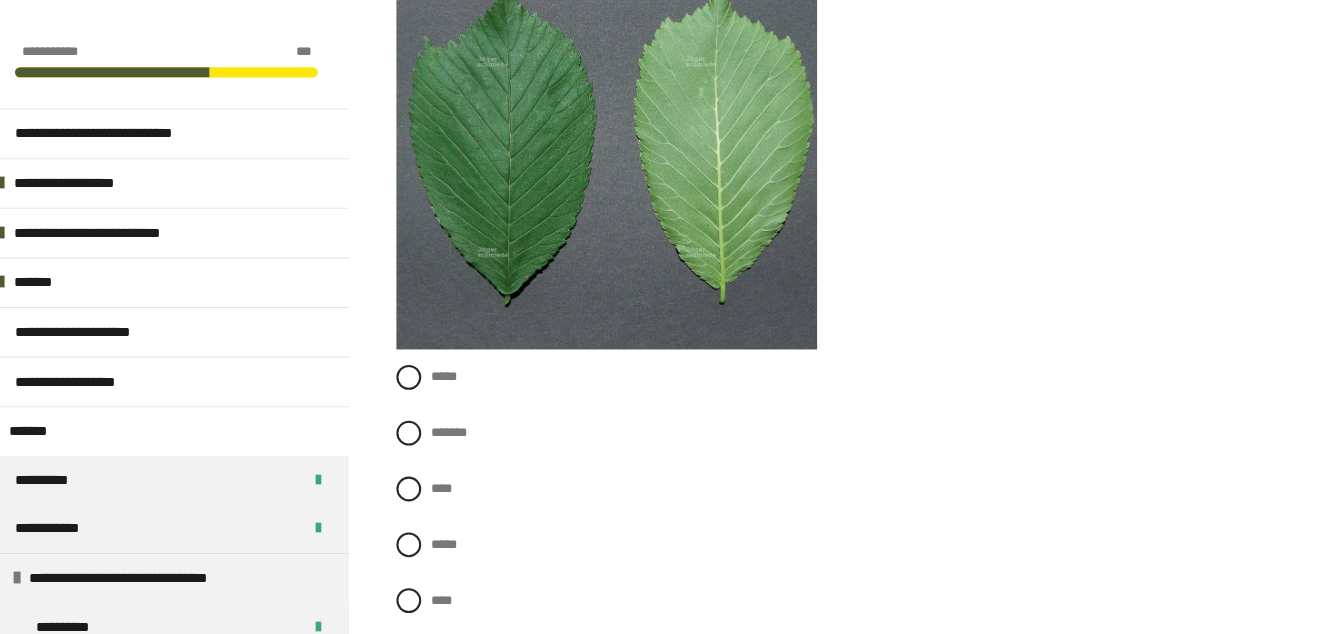 scroll, scrollTop: 1965, scrollLeft: 0, axis: vertical 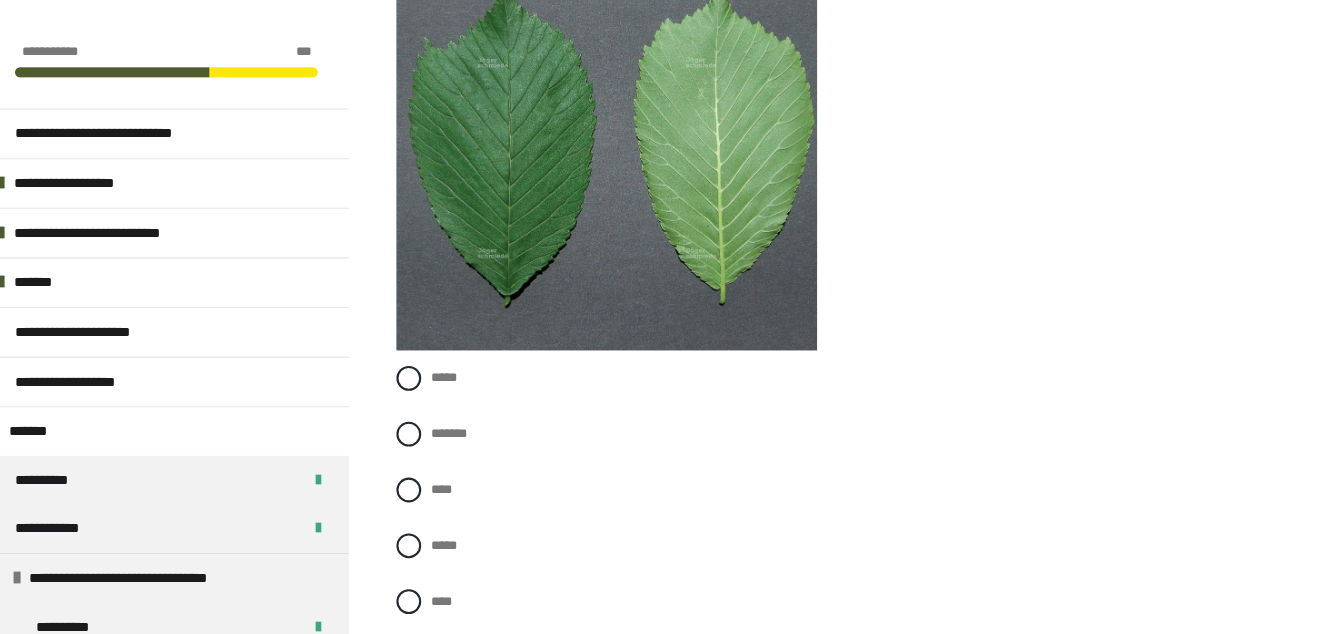 click at bounding box center [411, 474] 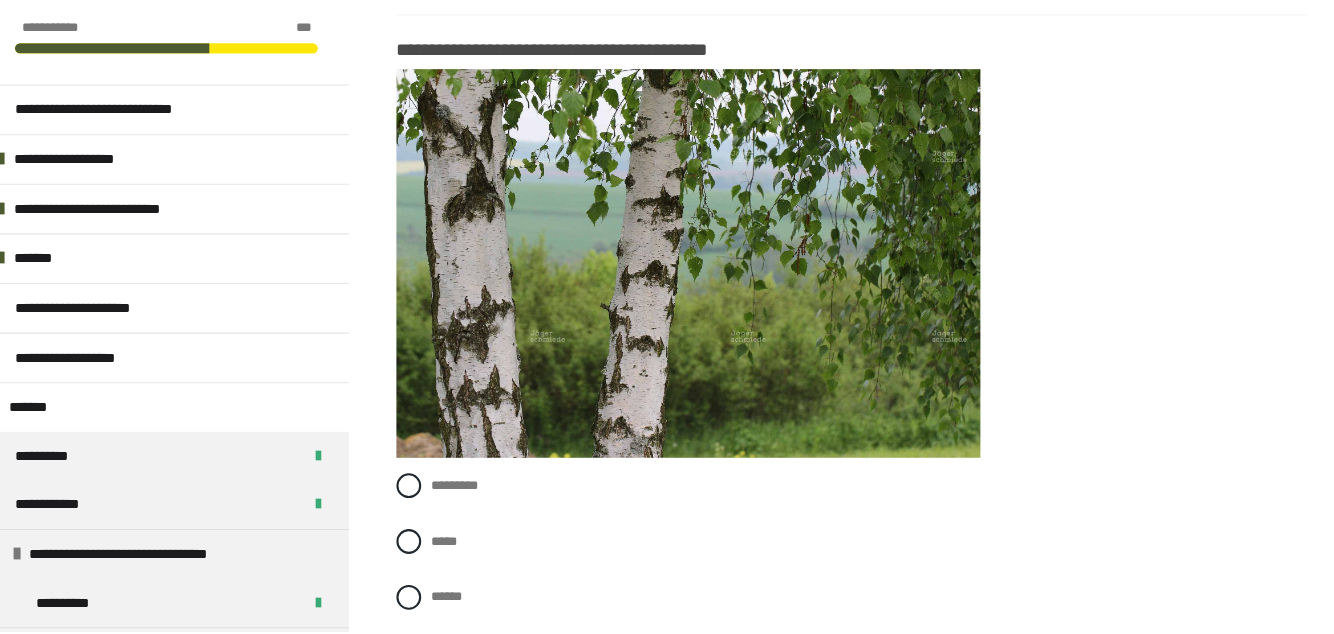 scroll, scrollTop: 2566, scrollLeft: 0, axis: vertical 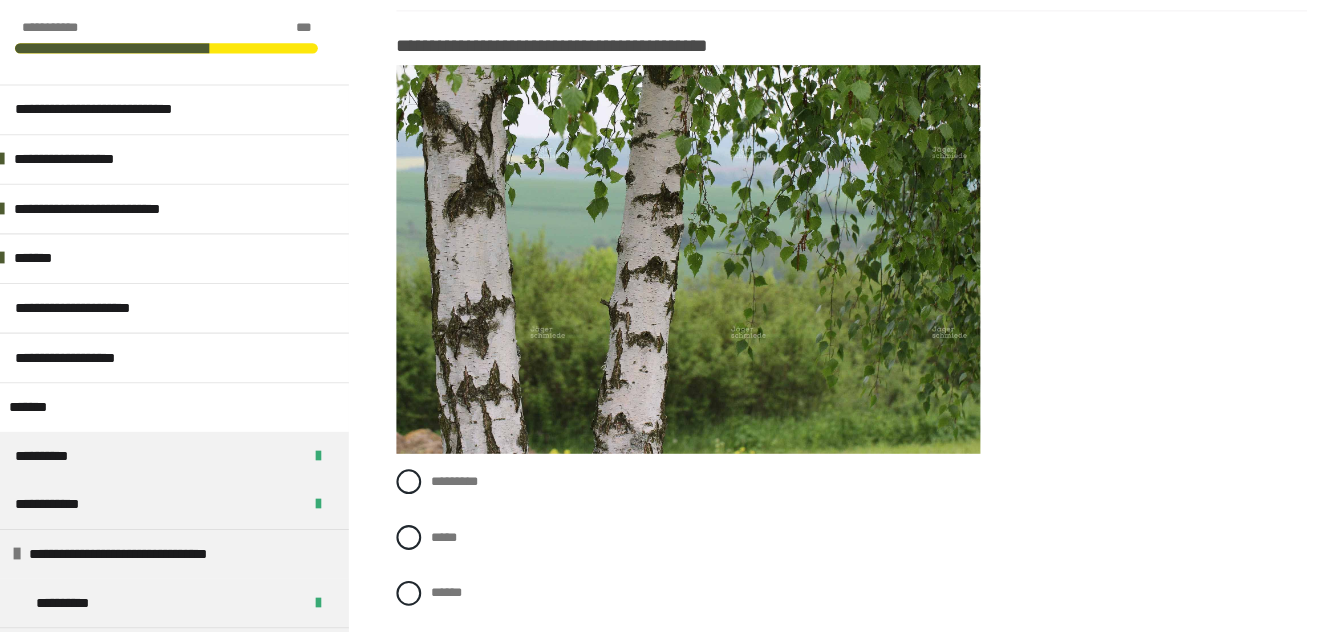 click at bounding box center (411, 543) 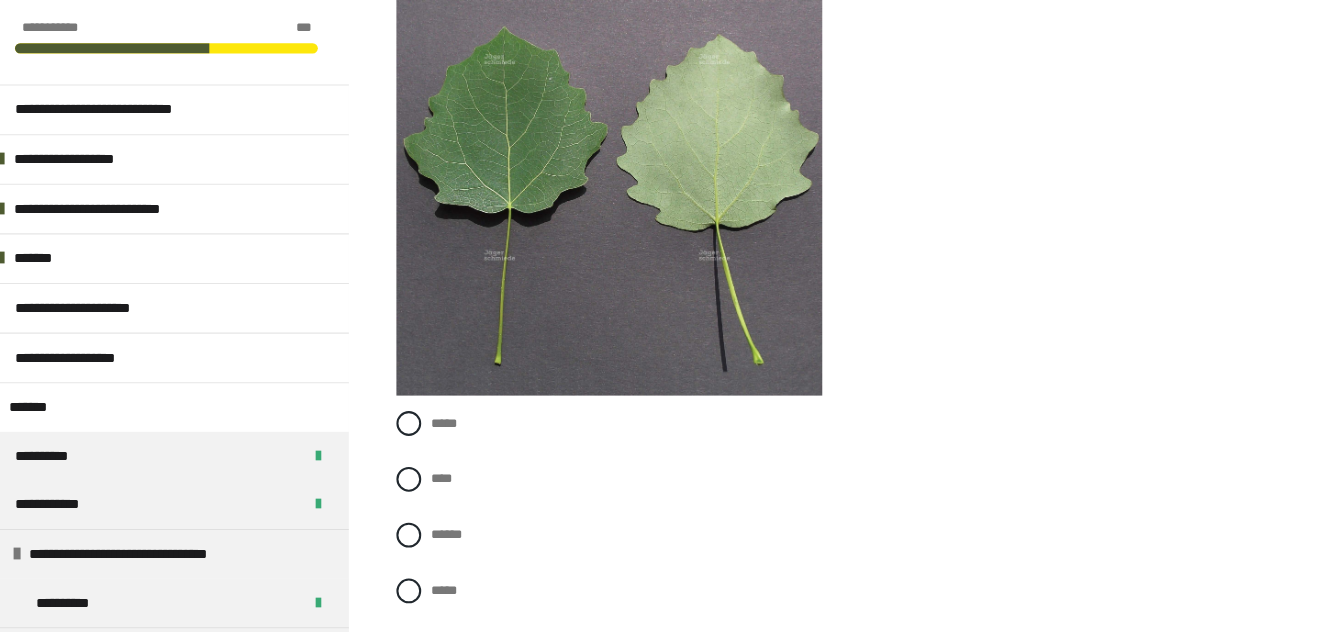 scroll, scrollTop: 3332, scrollLeft: 0, axis: vertical 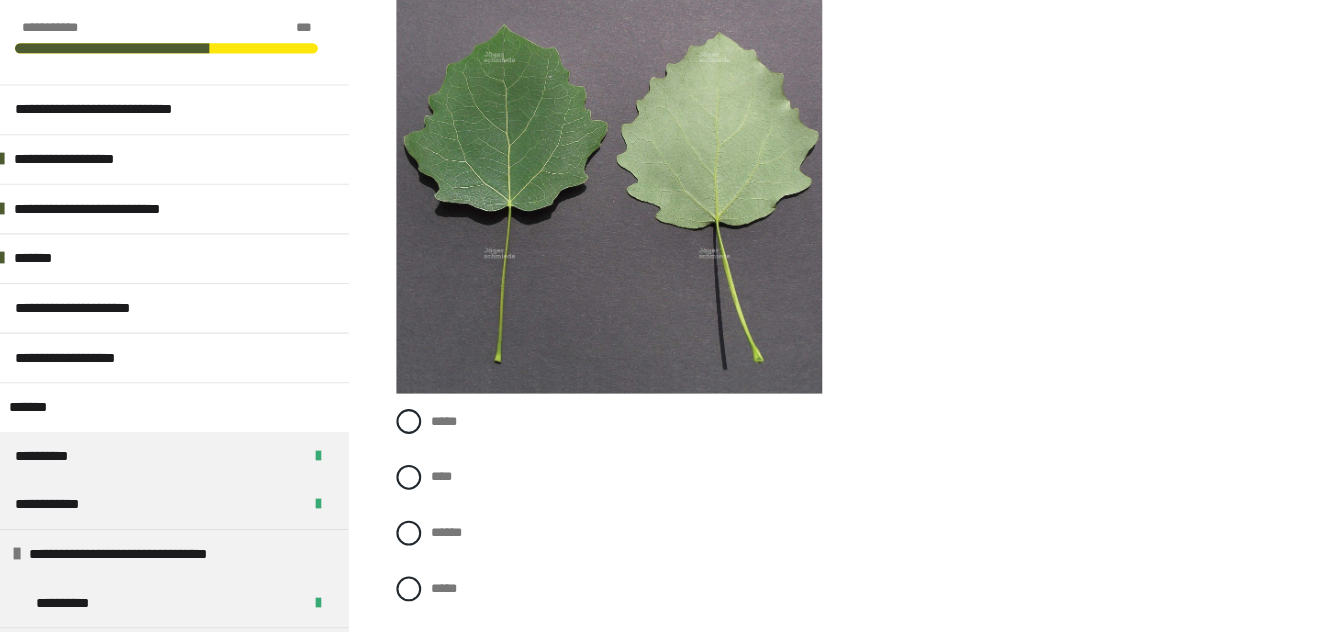 click at bounding box center (411, 539) 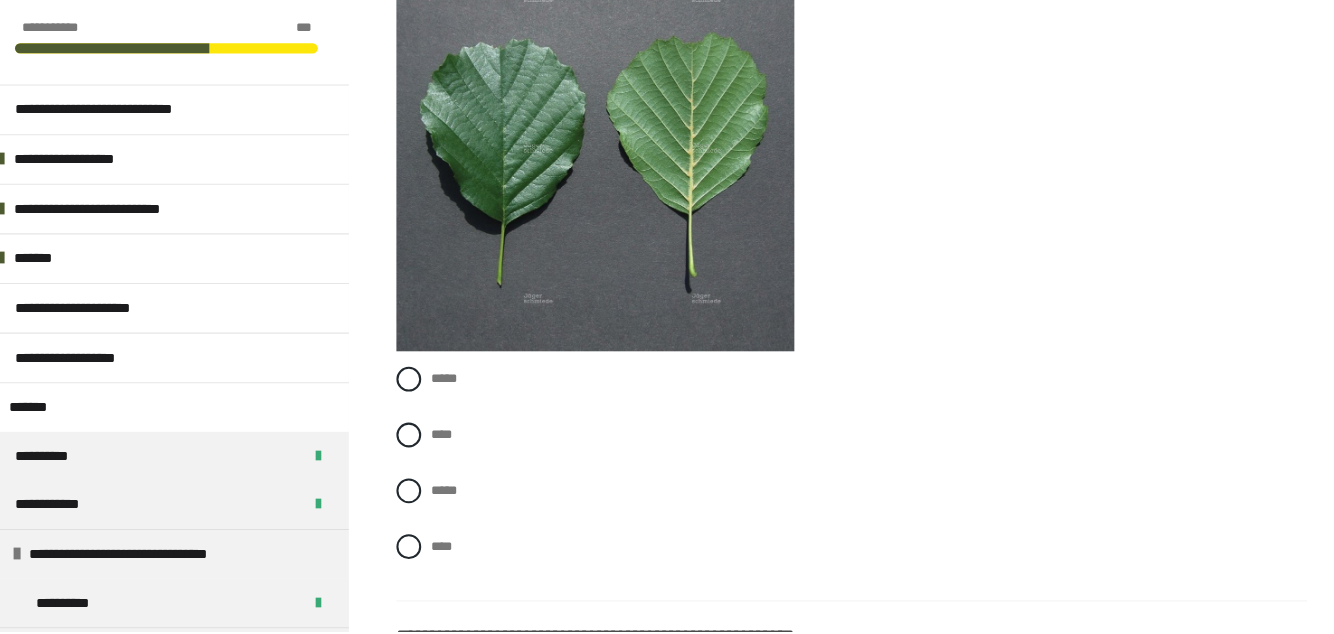 scroll, scrollTop: 4110, scrollLeft: 0, axis: vertical 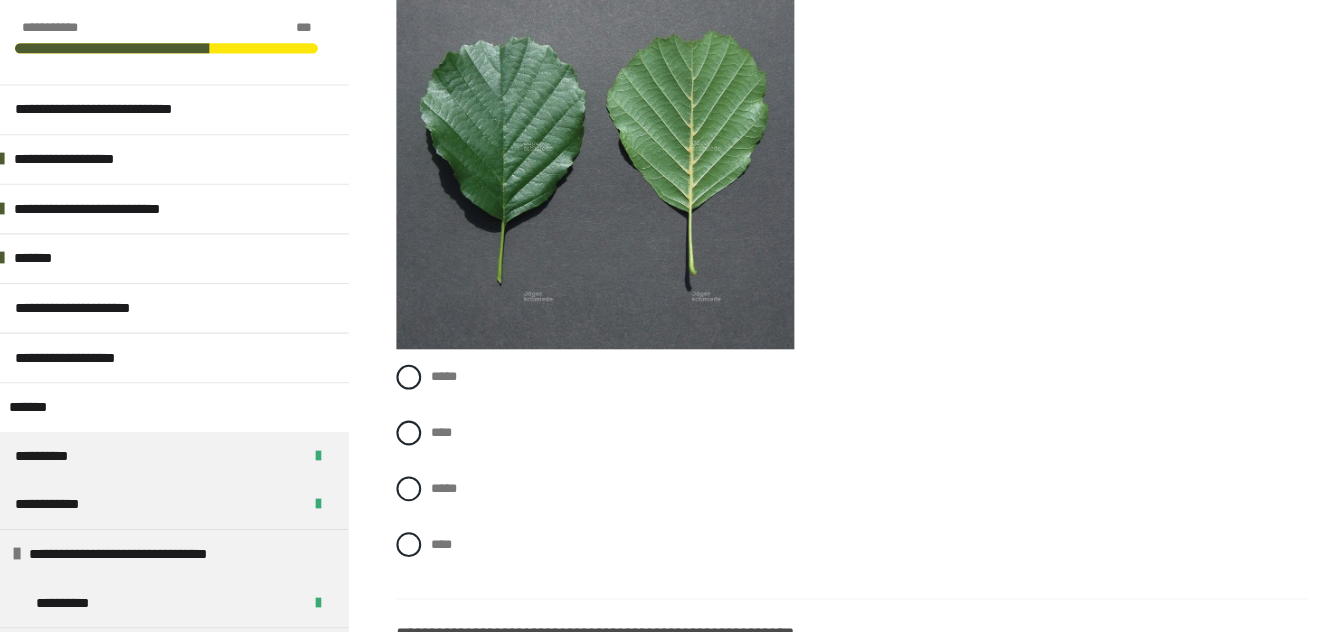 click on "*****" at bounding box center [839, 496] 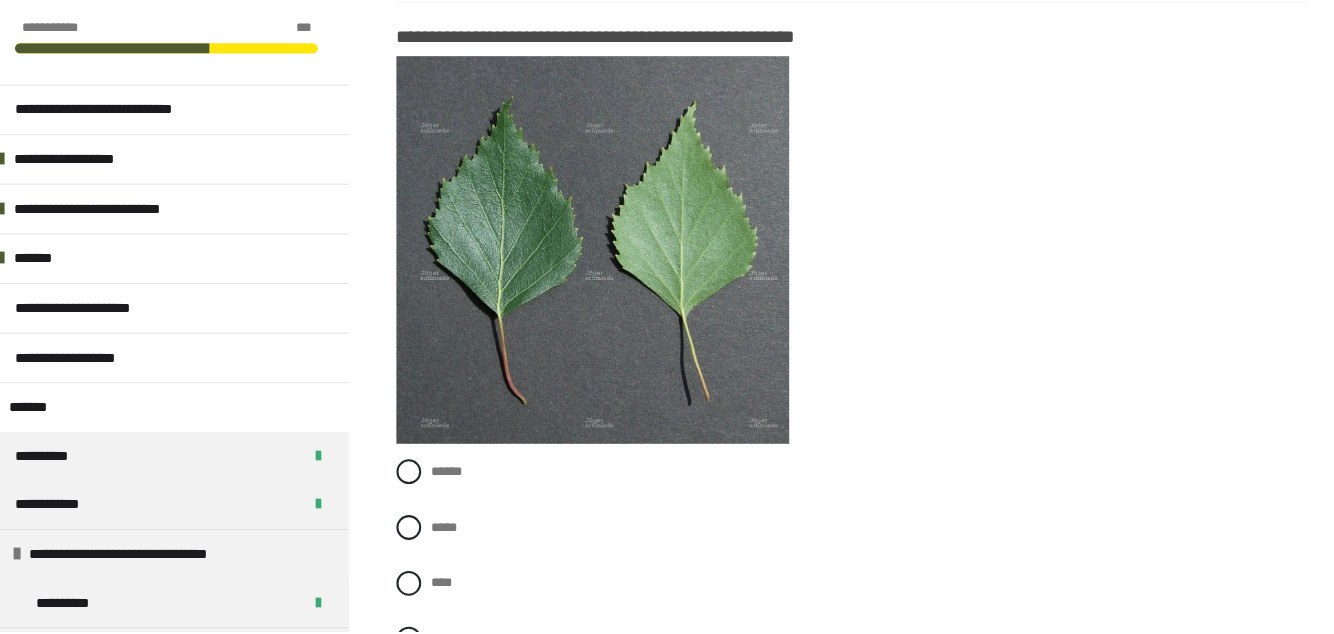 scroll, scrollTop: 4689, scrollLeft: 0, axis: vertical 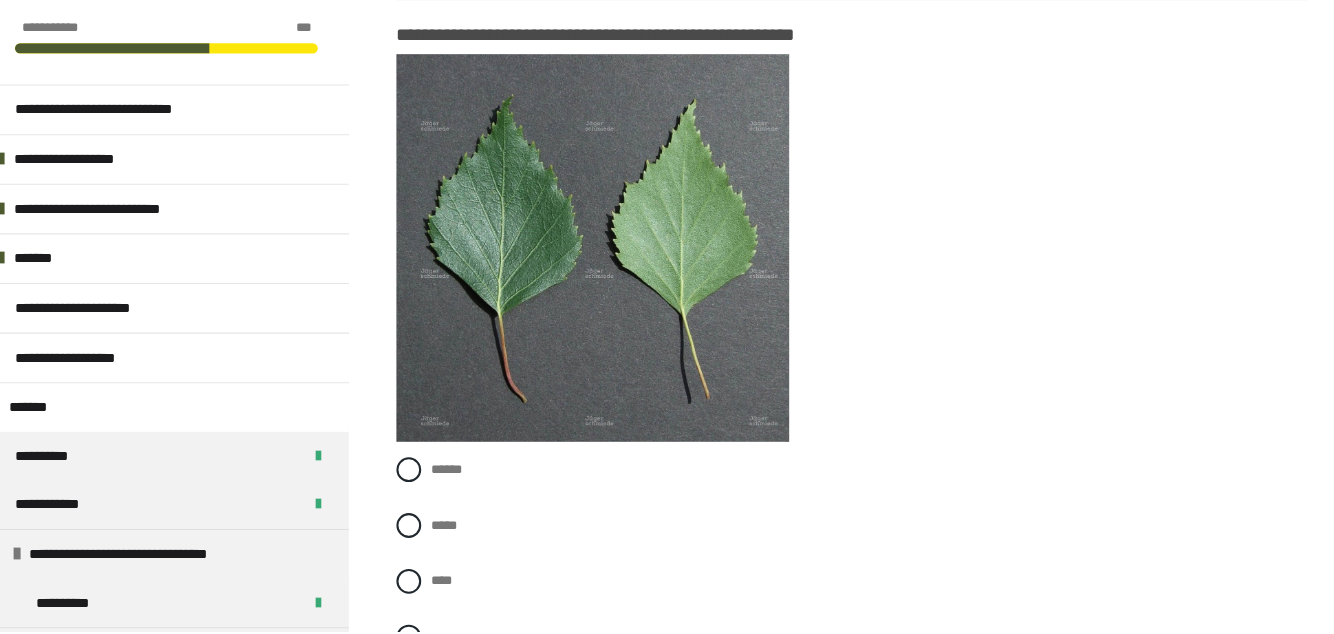 click at bounding box center (411, 640) 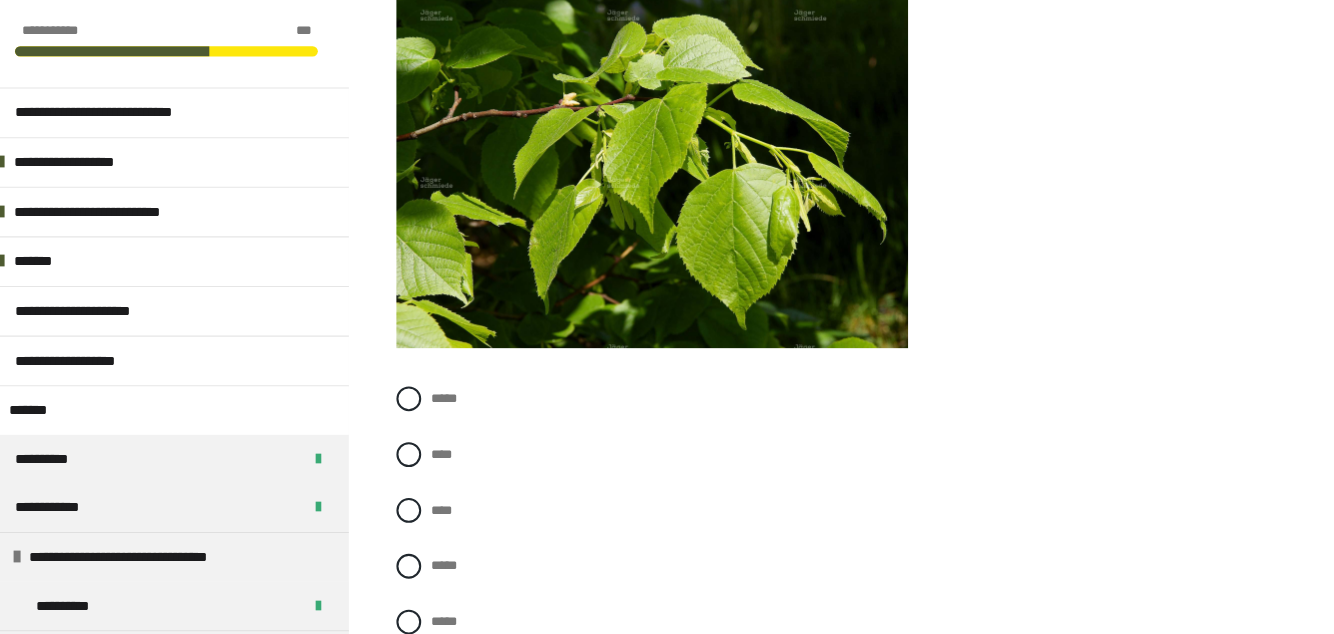 scroll, scrollTop: 5448, scrollLeft: 0, axis: vertical 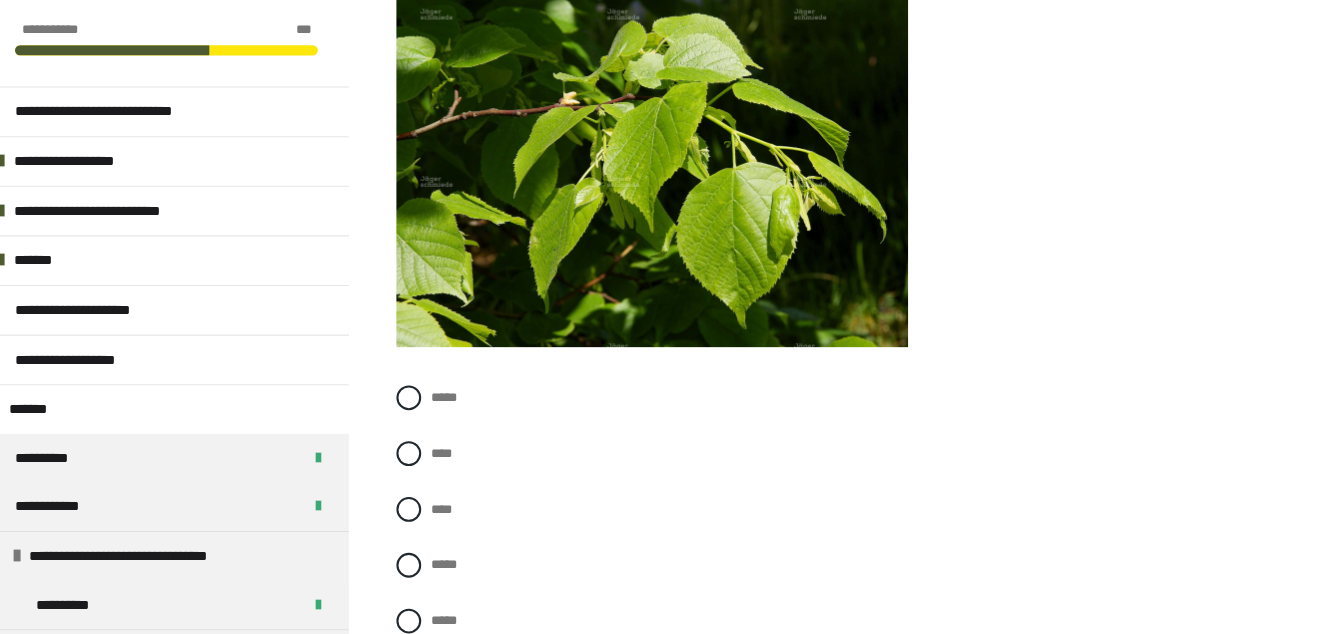 click at bounding box center [411, 406] 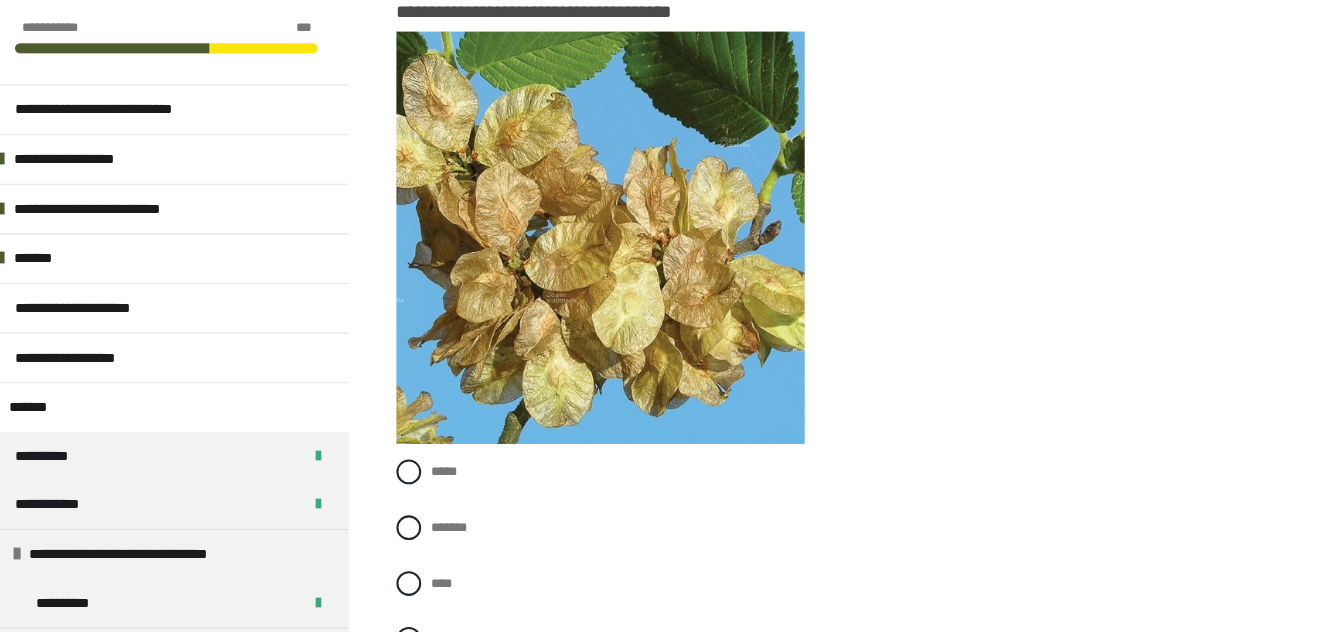 scroll, scrollTop: 6123, scrollLeft: 0, axis: vertical 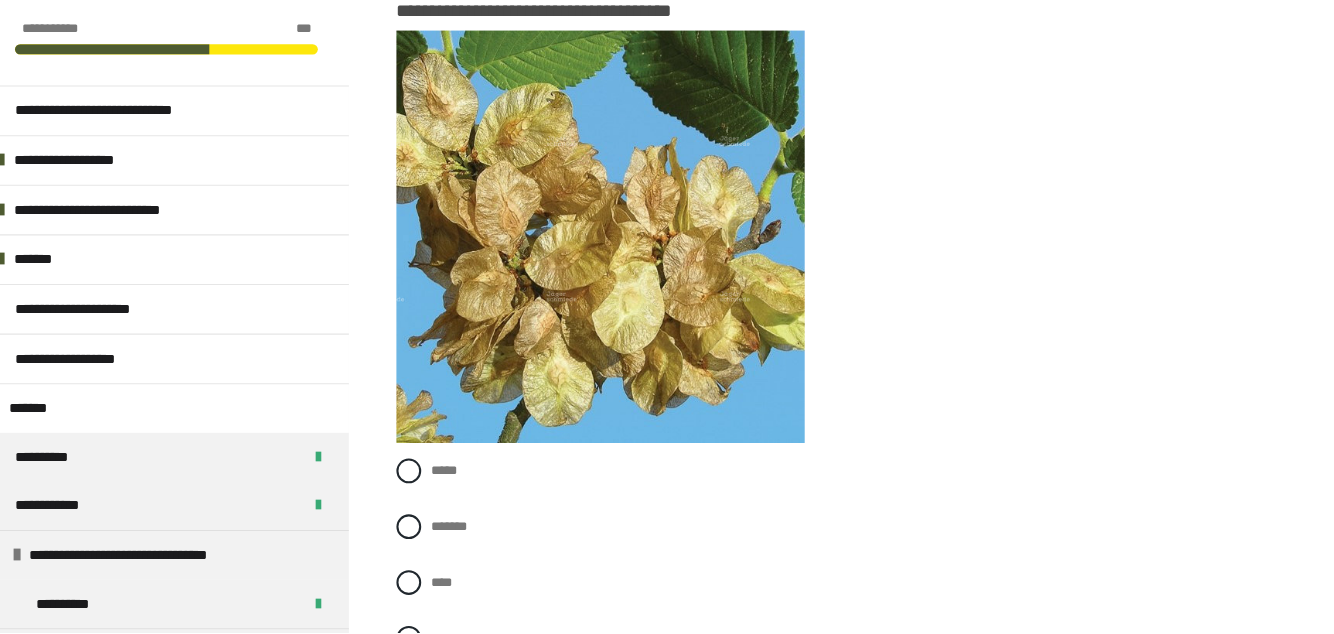 click on "***** ******* **** *****" at bounding box center [839, 574] 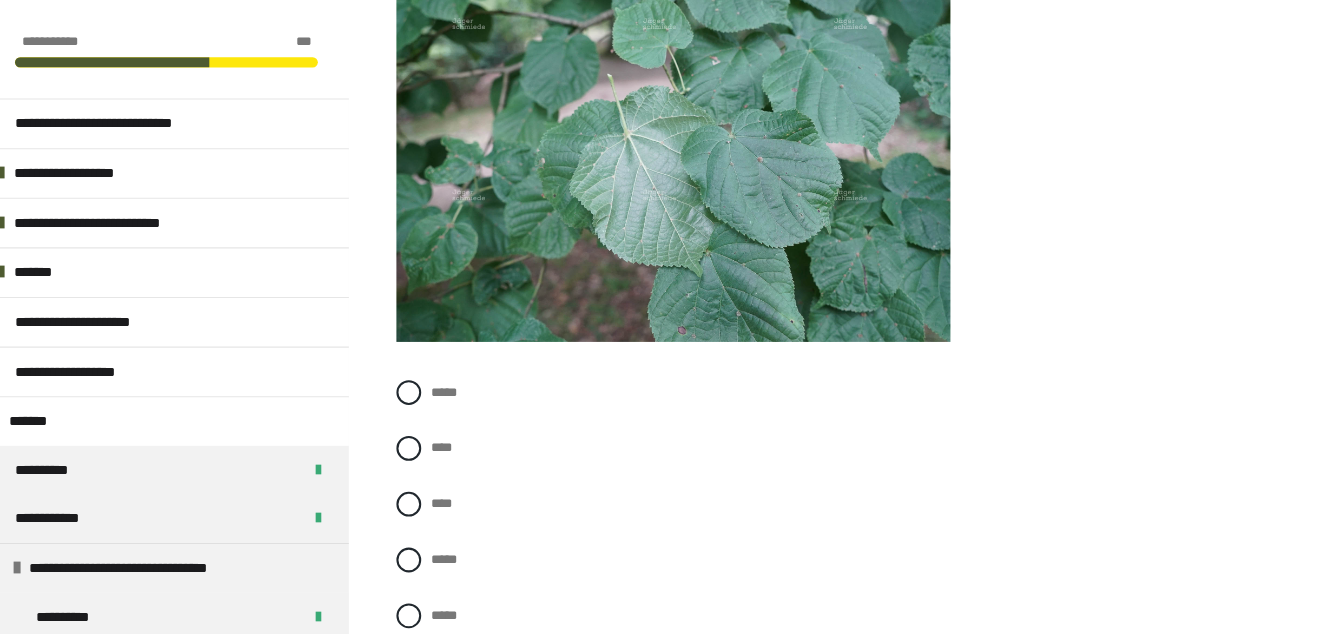 scroll, scrollTop: 6886, scrollLeft: 0, axis: vertical 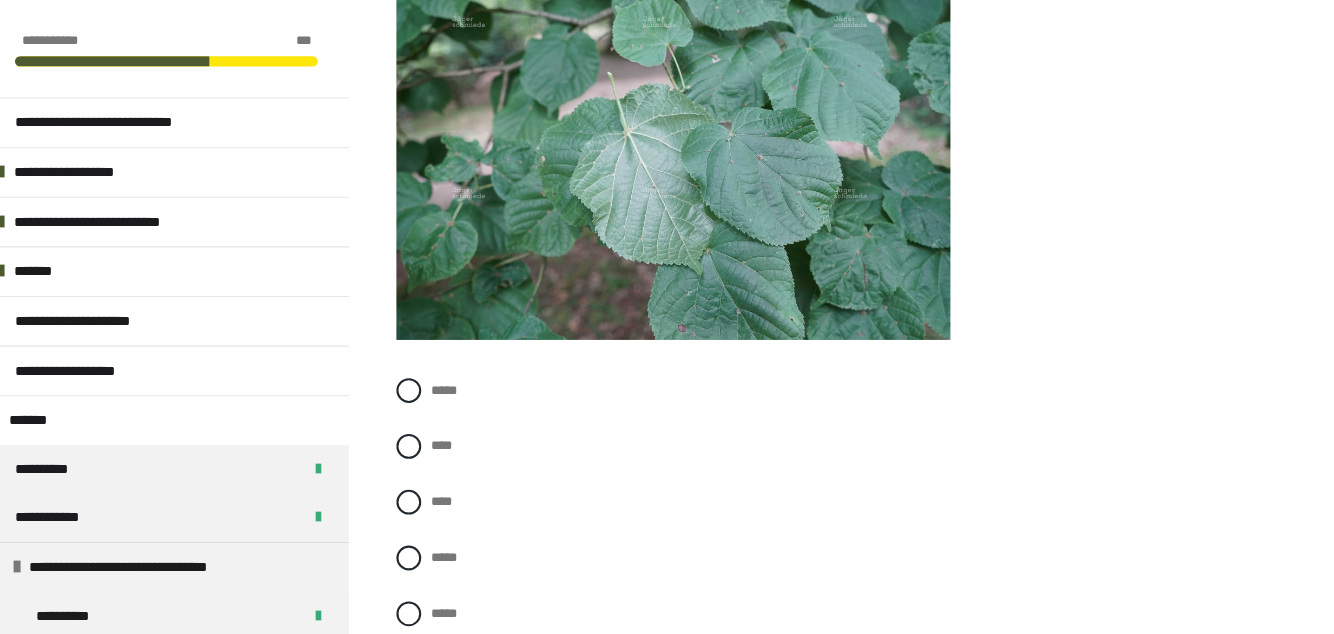 click at bounding box center [411, 389] 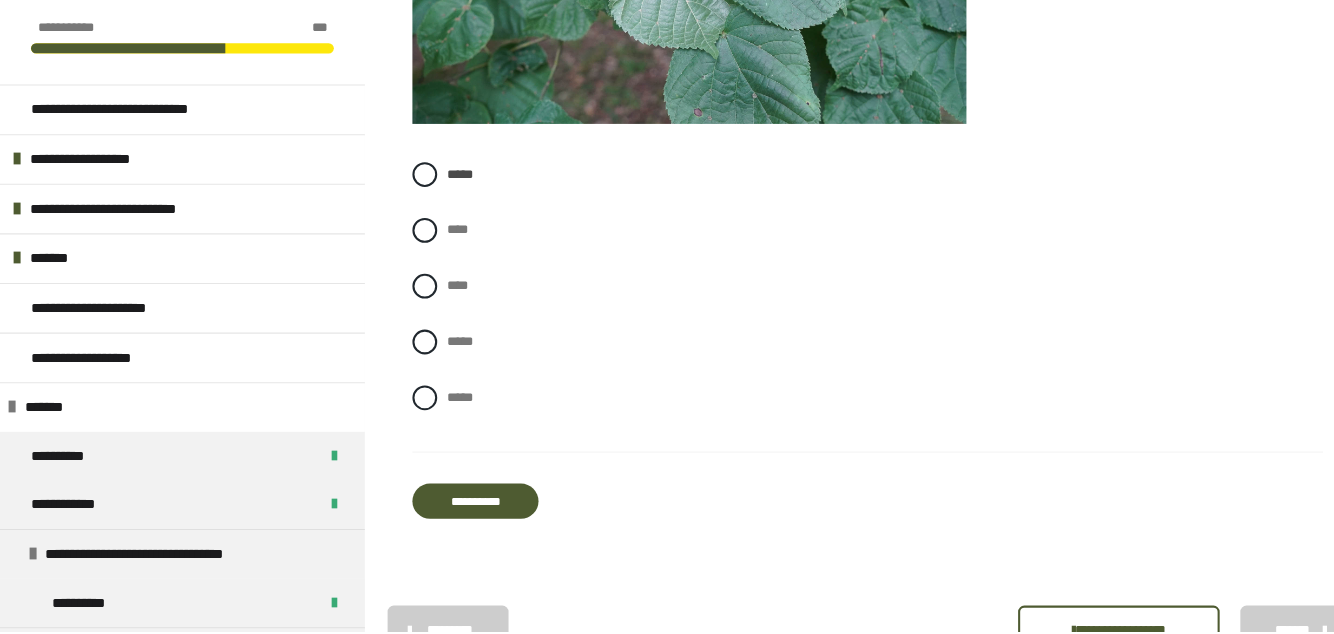 scroll, scrollTop: 7083, scrollLeft: 0, axis: vertical 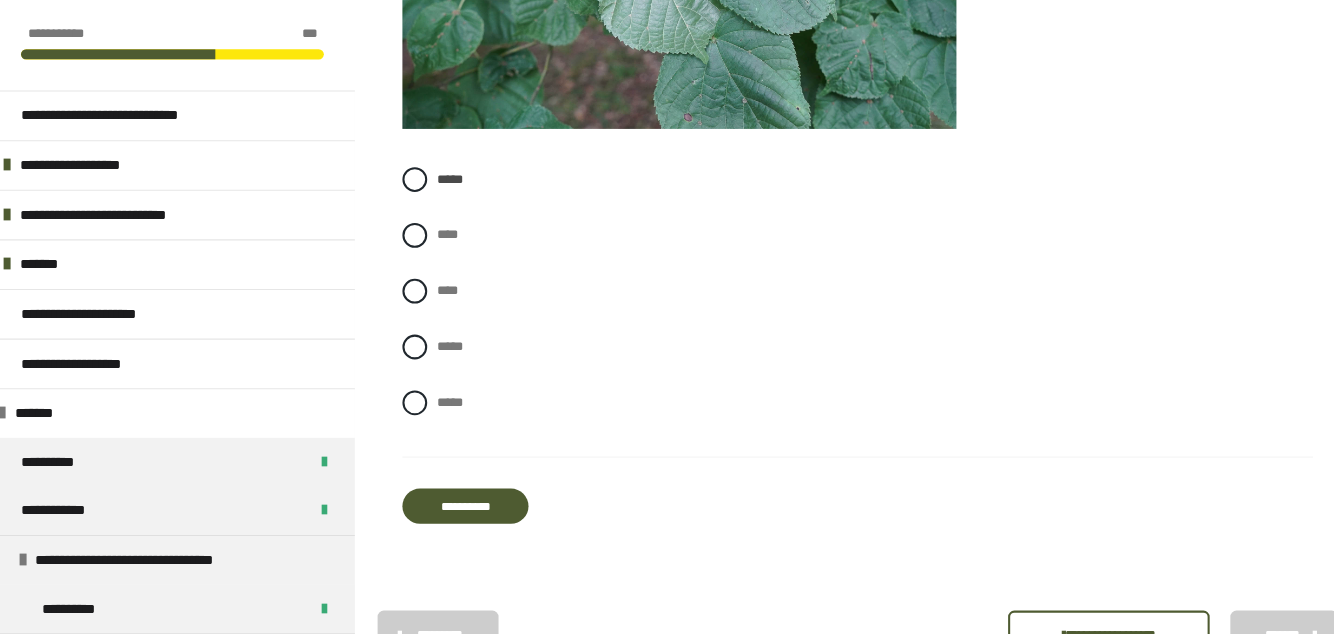click on "**********" at bounding box center (460, 508) 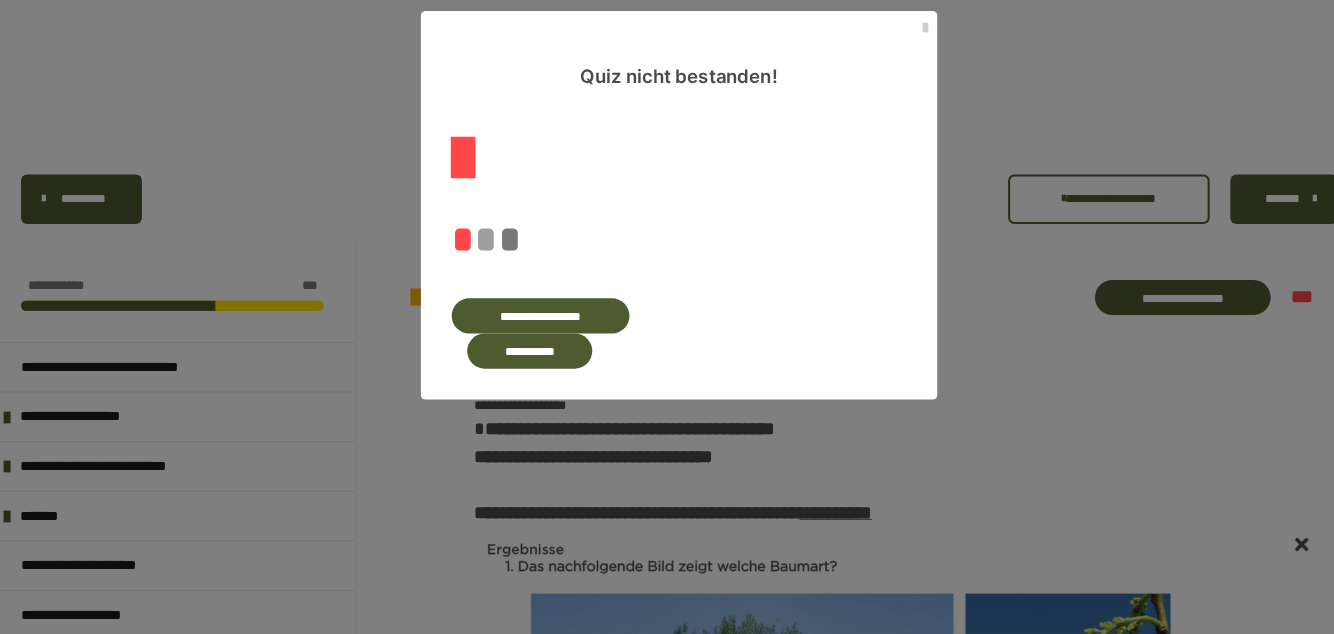 scroll, scrollTop: 7285, scrollLeft: 0, axis: vertical 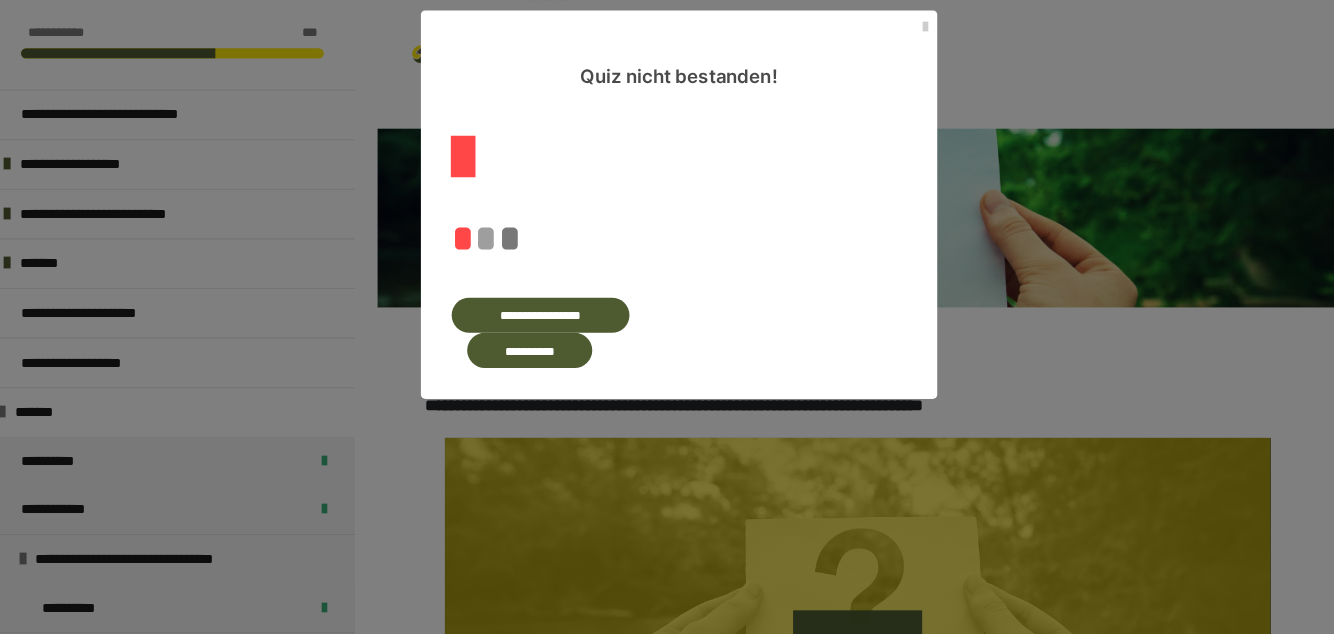 click at bounding box center [905, 44] 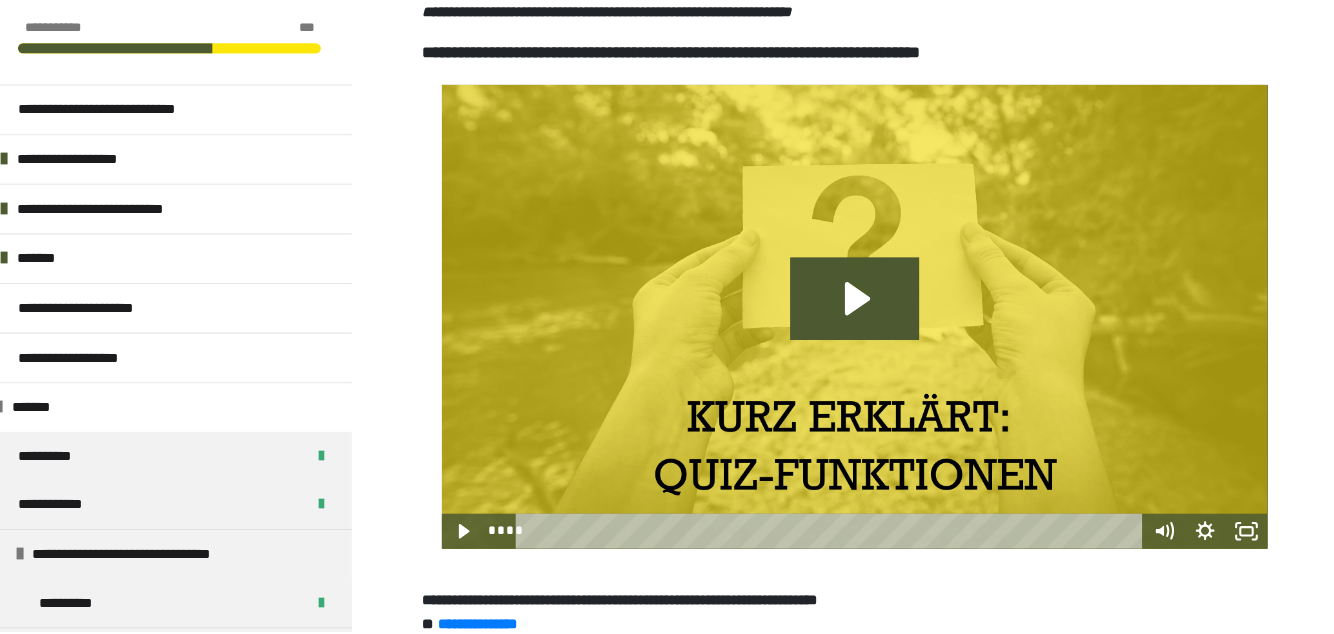 scroll, scrollTop: 7710, scrollLeft: 0, axis: vertical 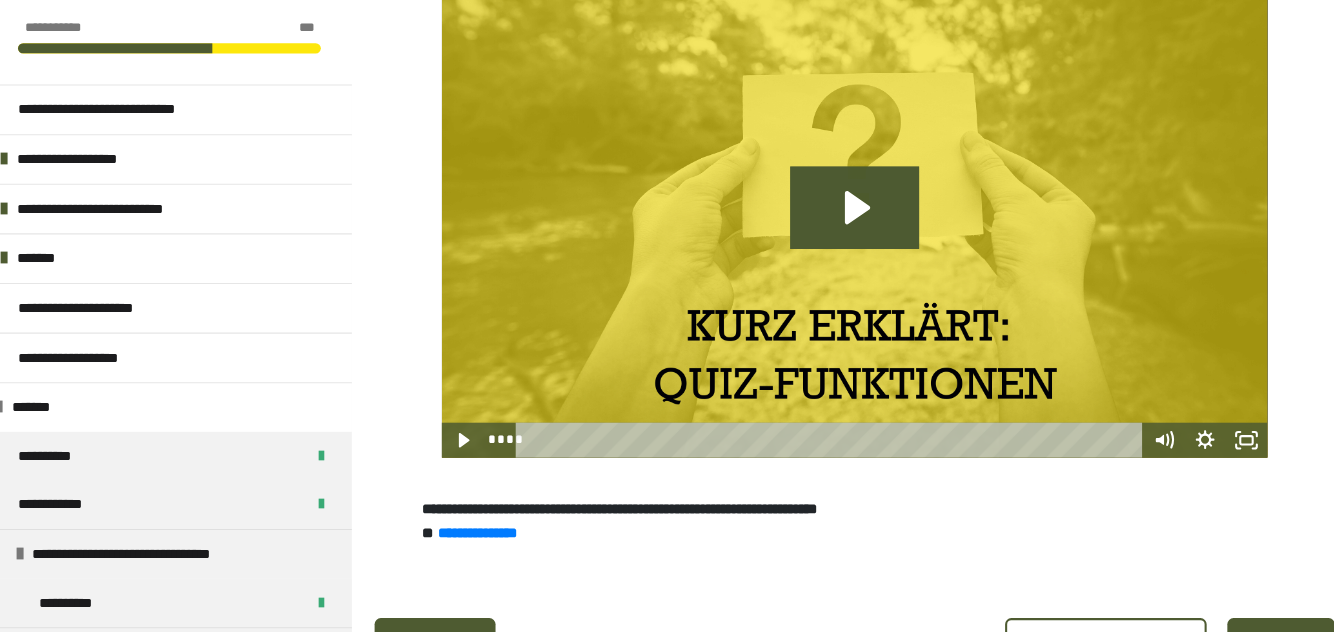 click on "**********" at bounding box center (1082, 645) 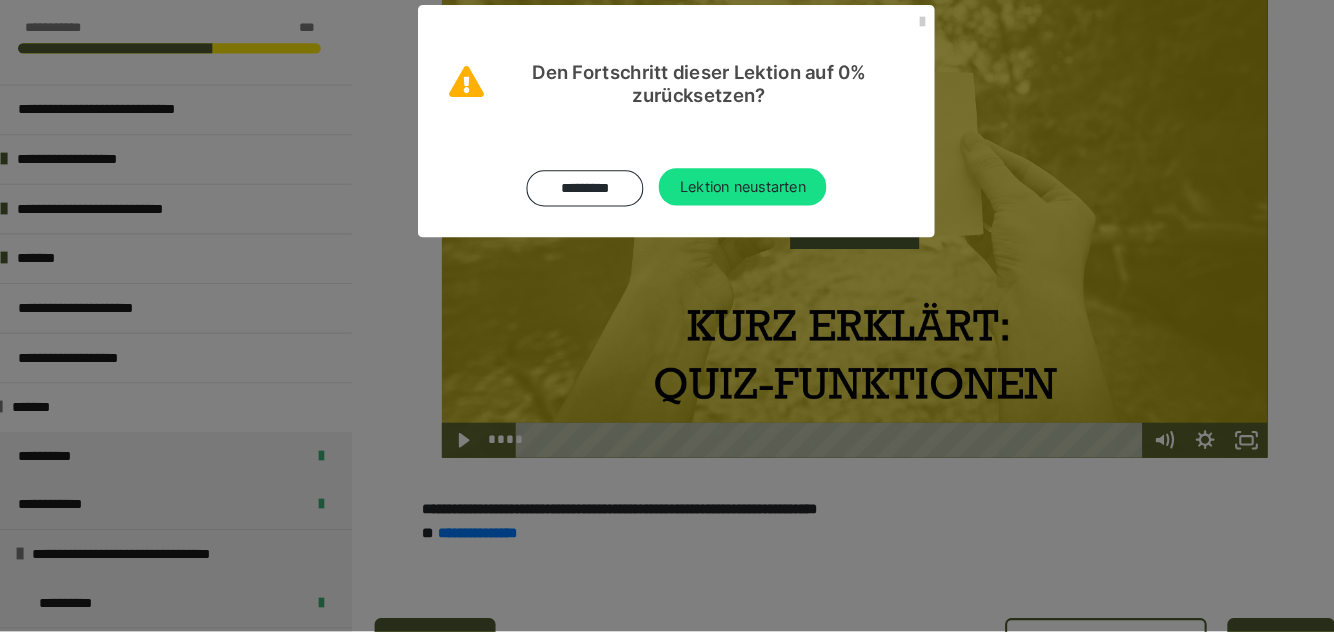 click on "Lektion neustarten" at bounding box center [731, 204] 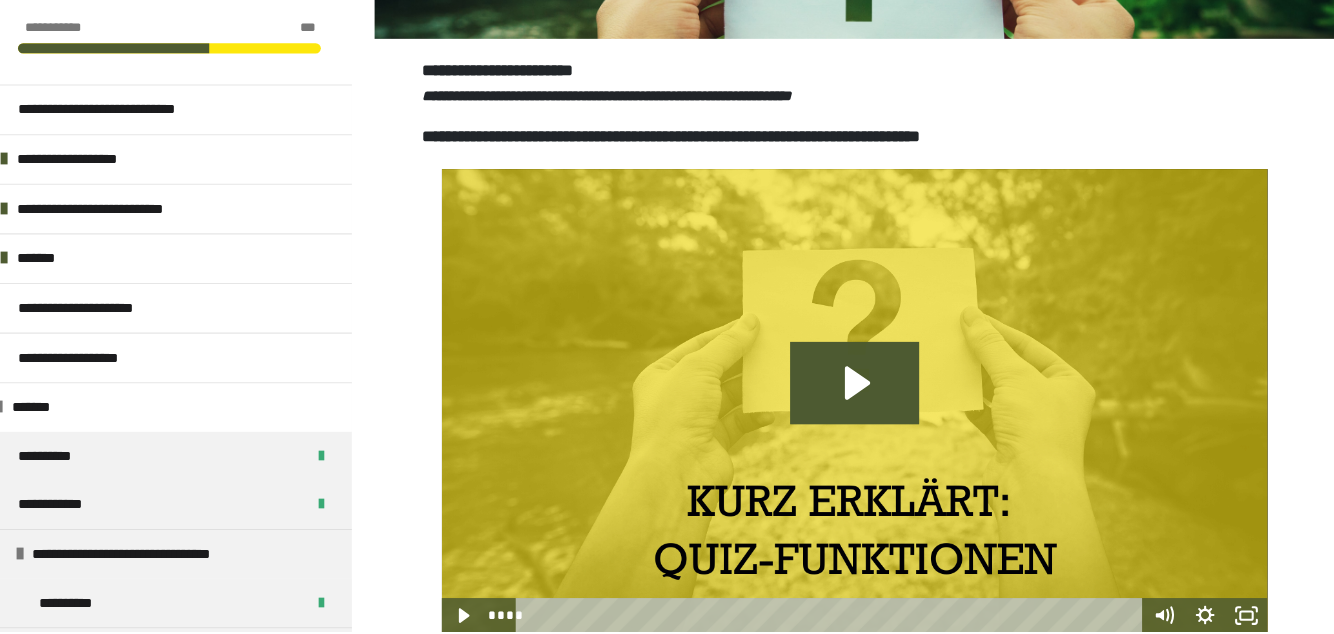 scroll, scrollTop: 670, scrollLeft: 0, axis: vertical 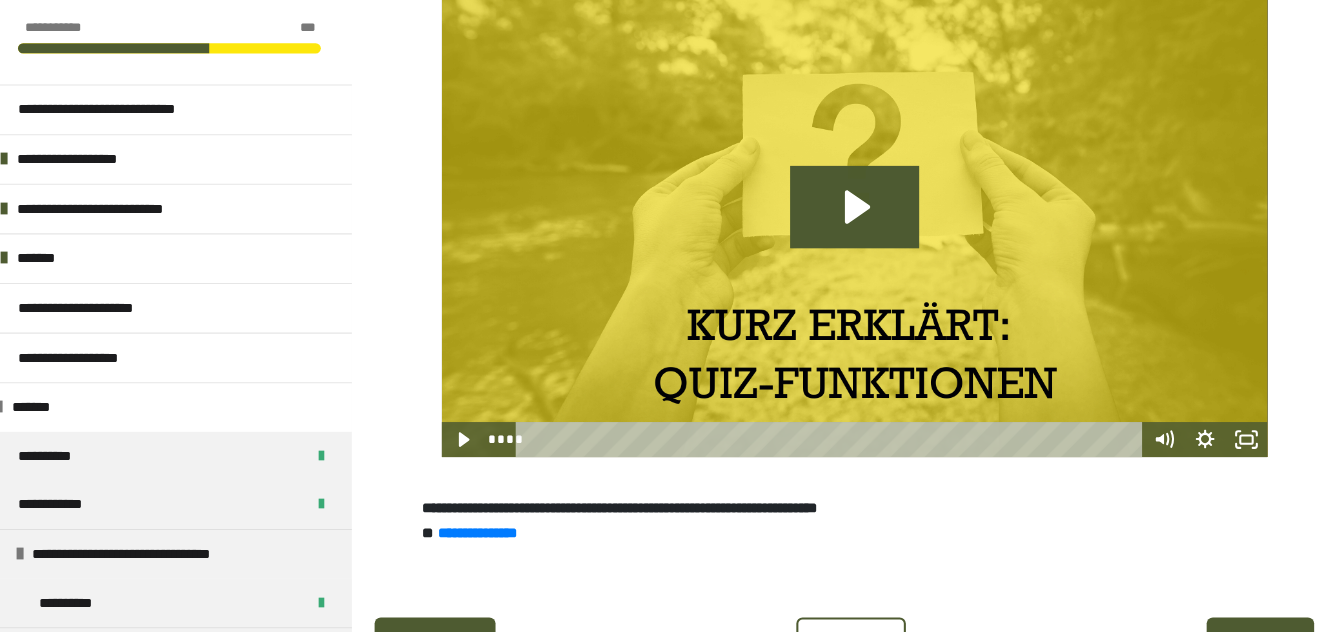 click on "********" at bounding box center (836, 645) 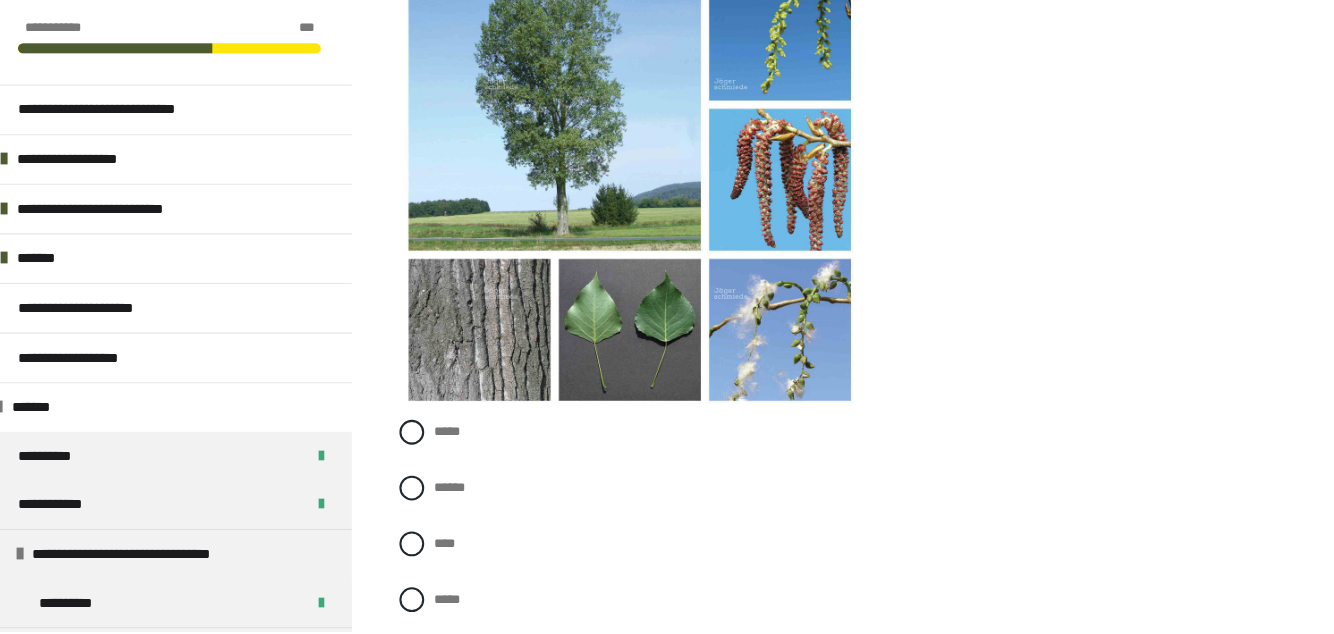 scroll, scrollTop: 519, scrollLeft: 0, axis: vertical 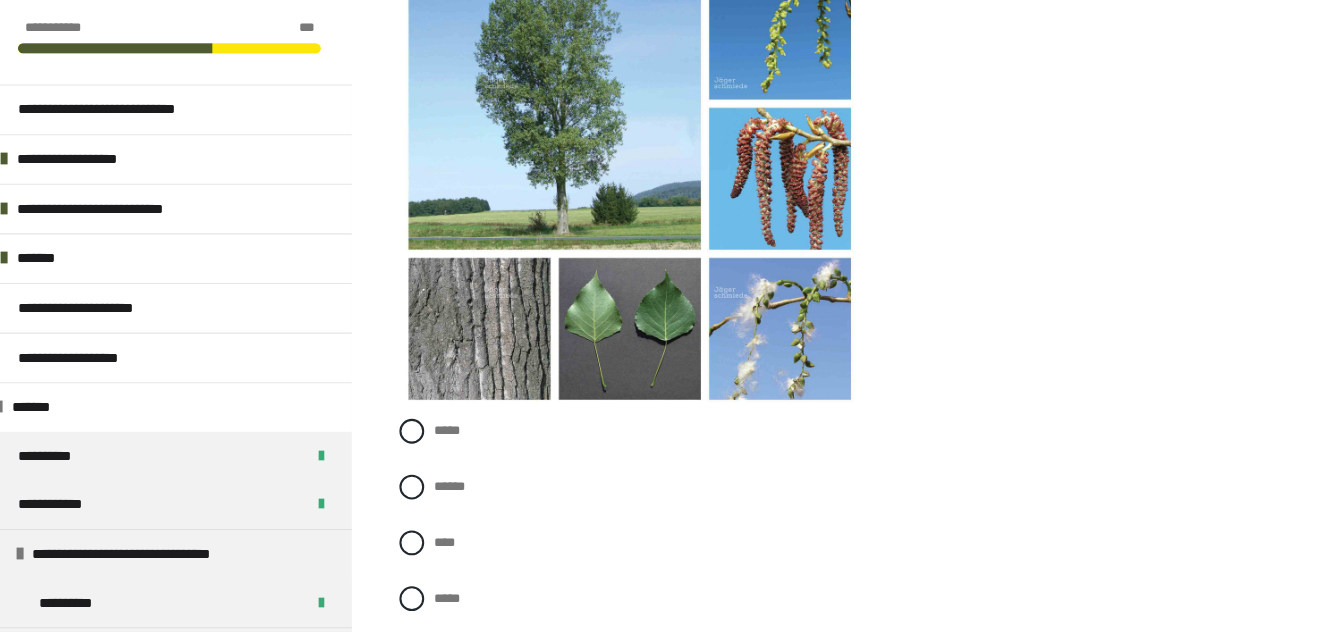 click on "******" at bounding box center [439, 488] 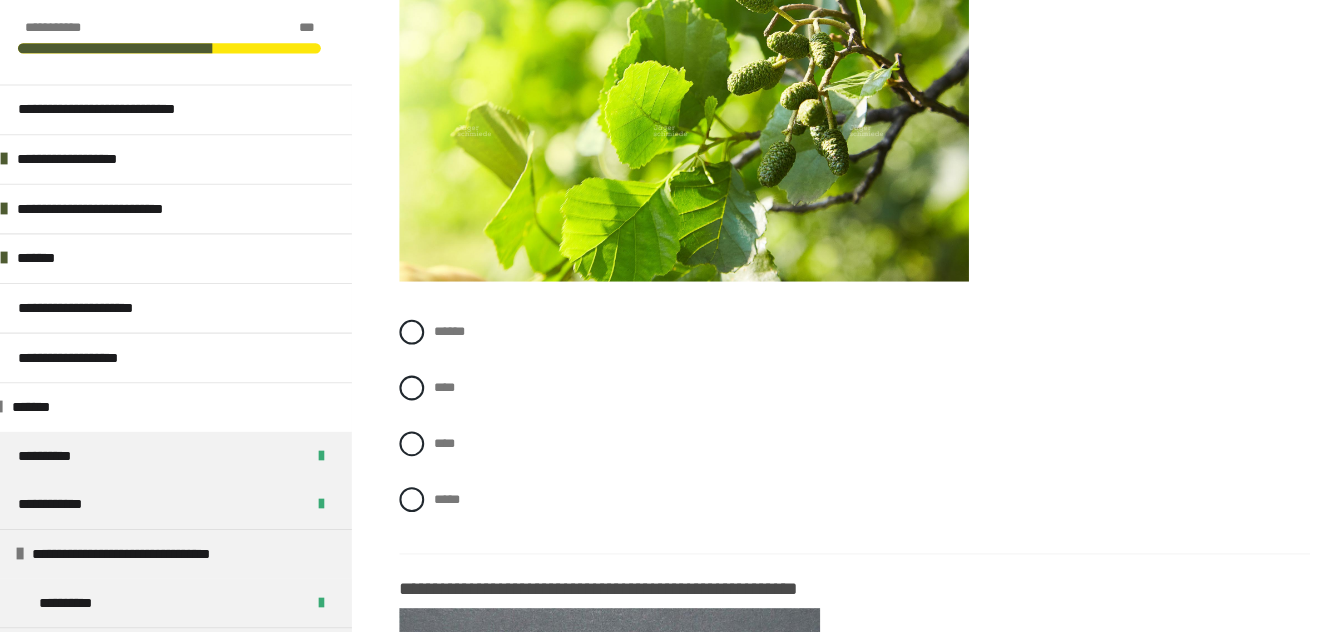 scroll, scrollTop: 1297, scrollLeft: 0, axis: vertical 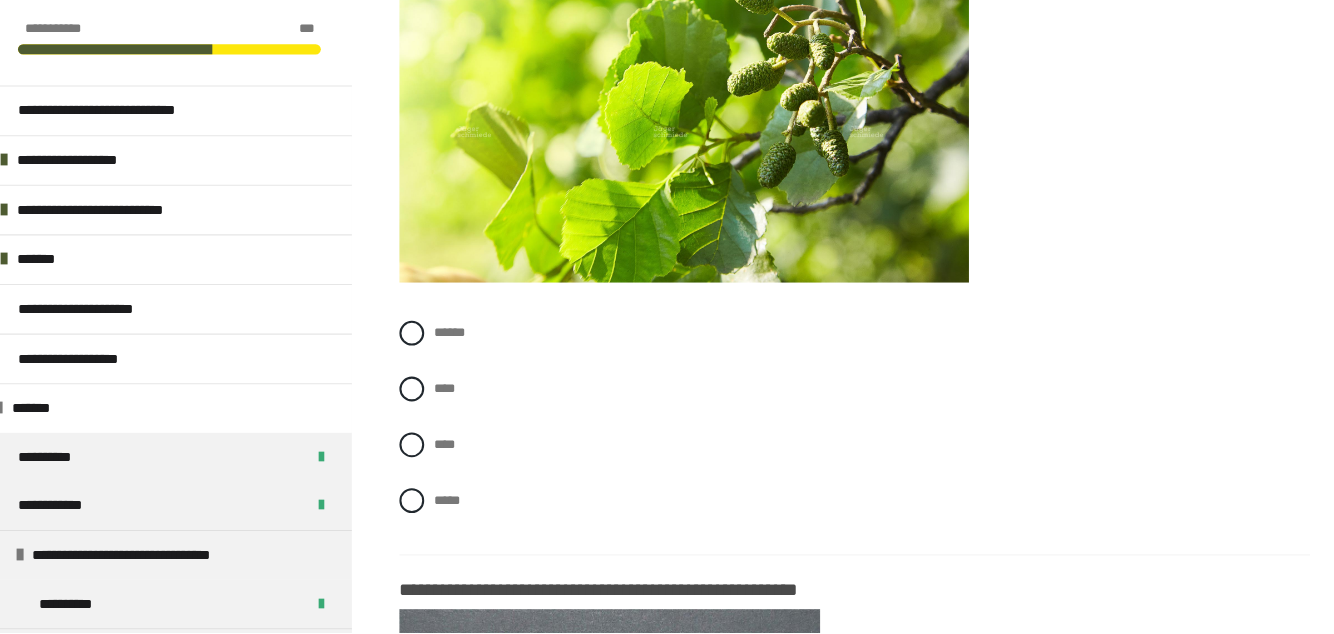 click at bounding box center [411, 399] 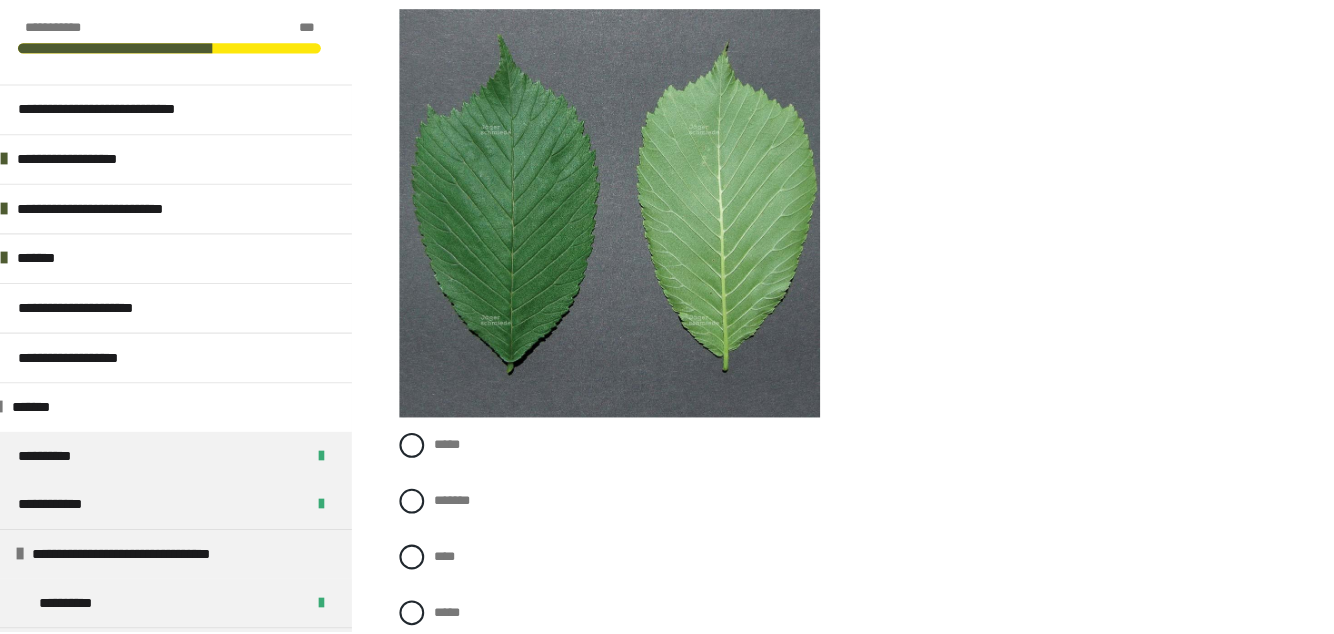 scroll, scrollTop: 1881, scrollLeft: 0, axis: vertical 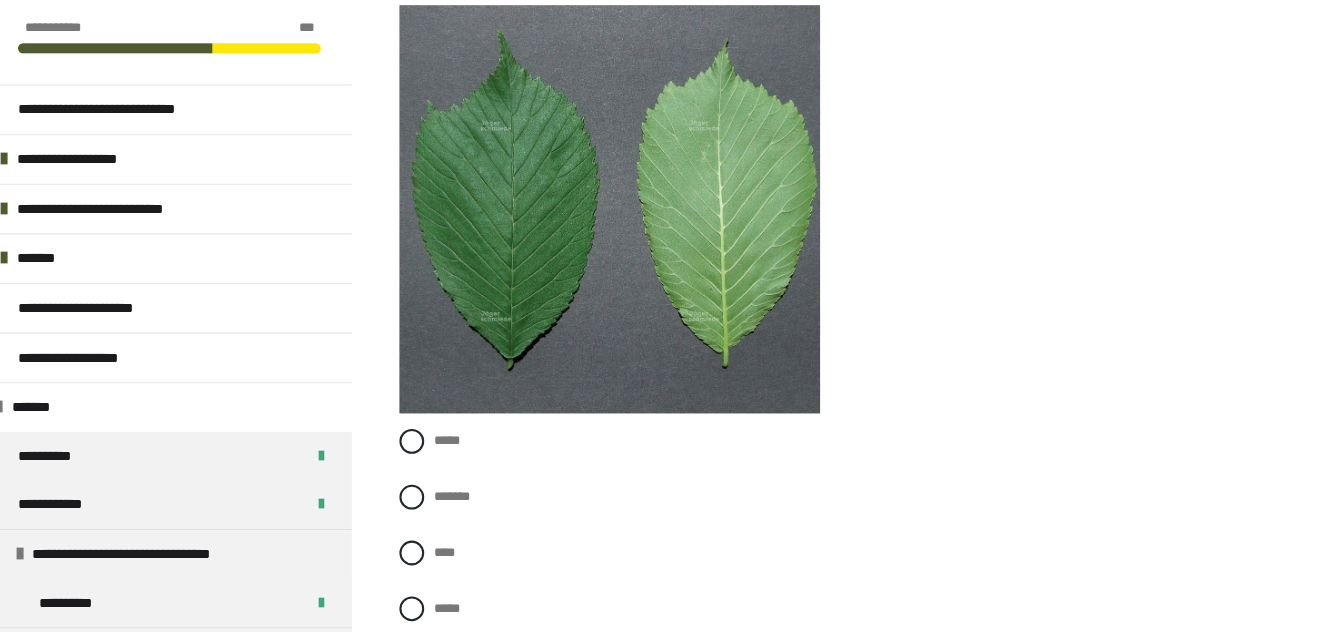 click on "****" at bounding box center [439, 552] 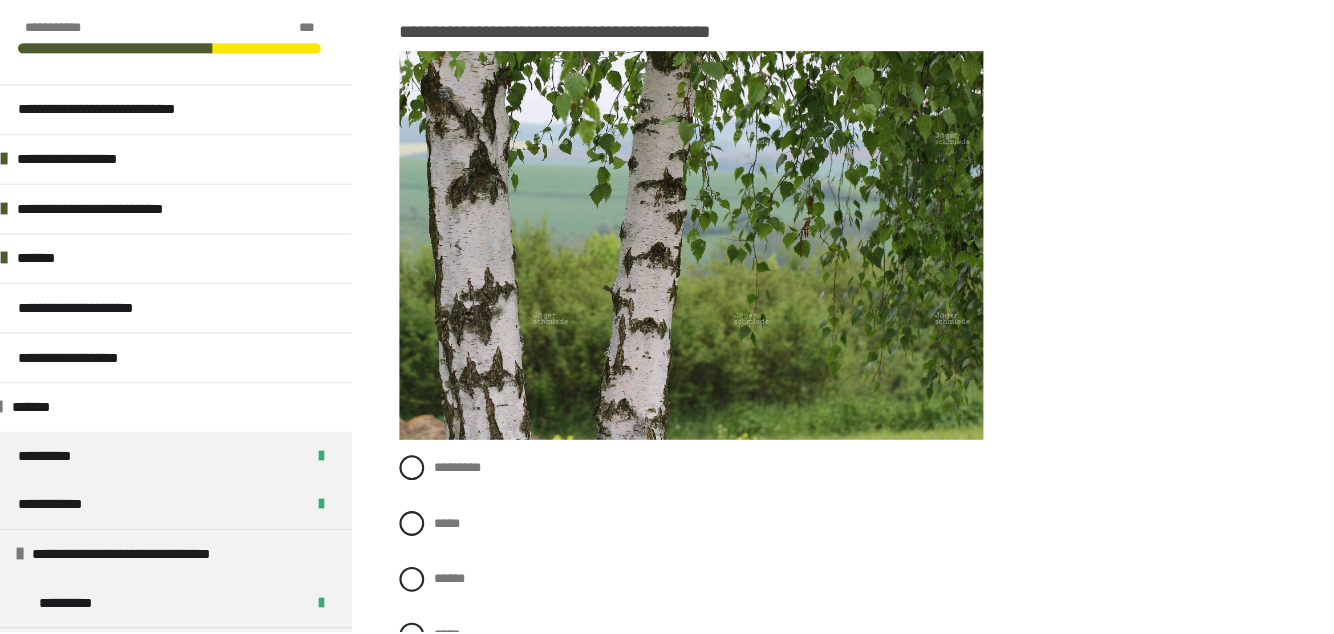 scroll, scrollTop: 2580, scrollLeft: 0, axis: vertical 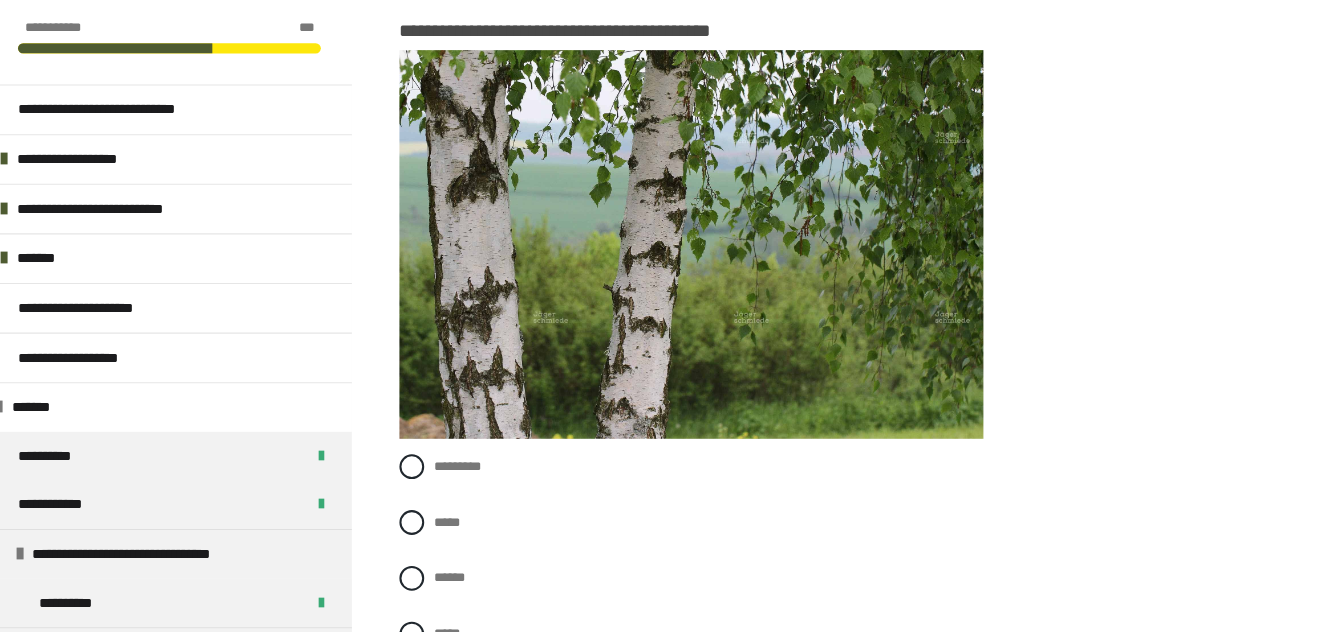 click on "*****" at bounding box center (839, 529) 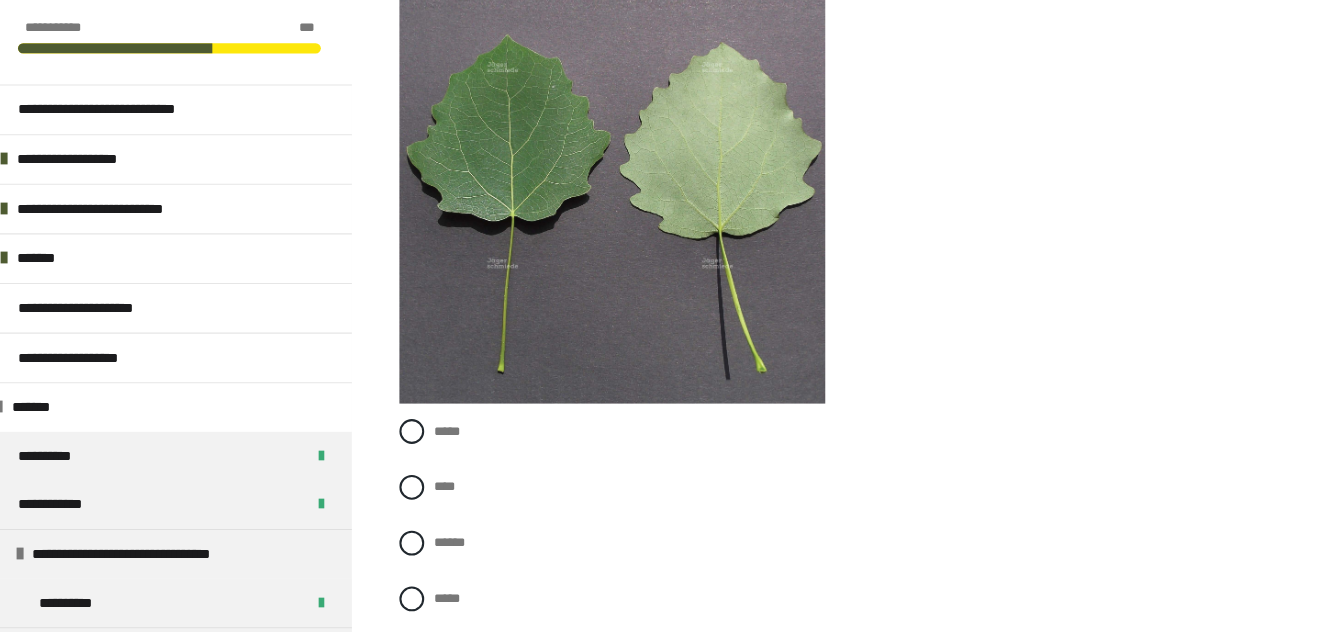 scroll, scrollTop: 3323, scrollLeft: 0, axis: vertical 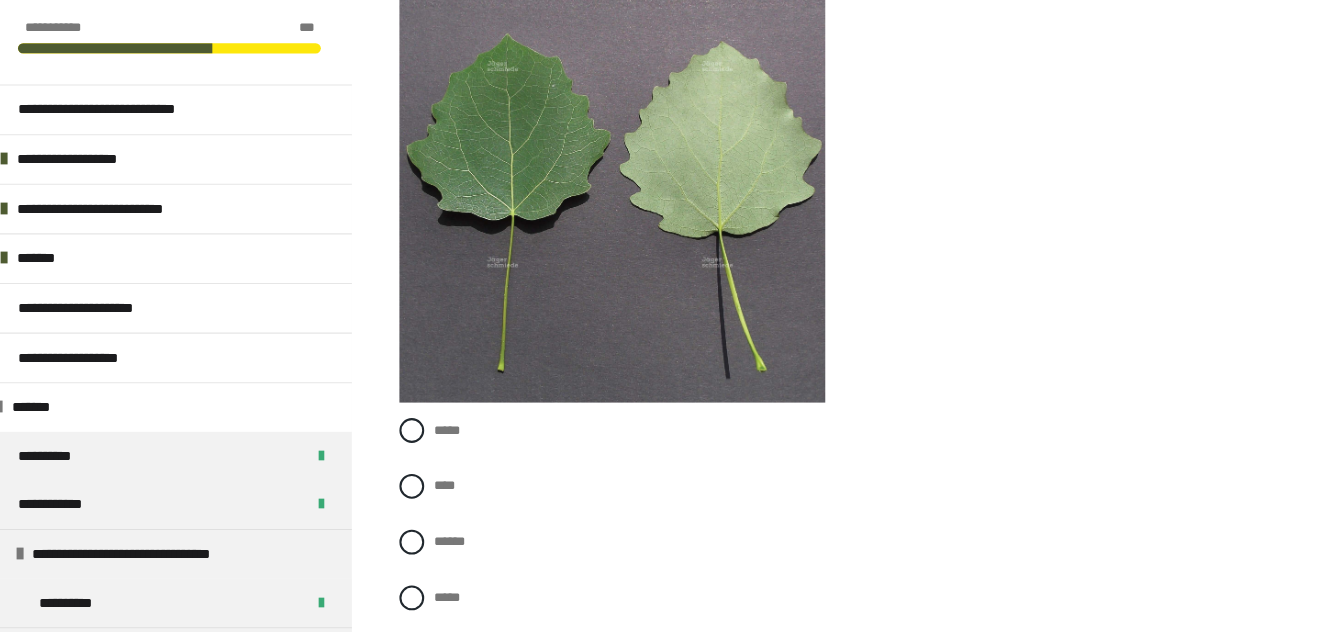 click on "******" at bounding box center (839, 548) 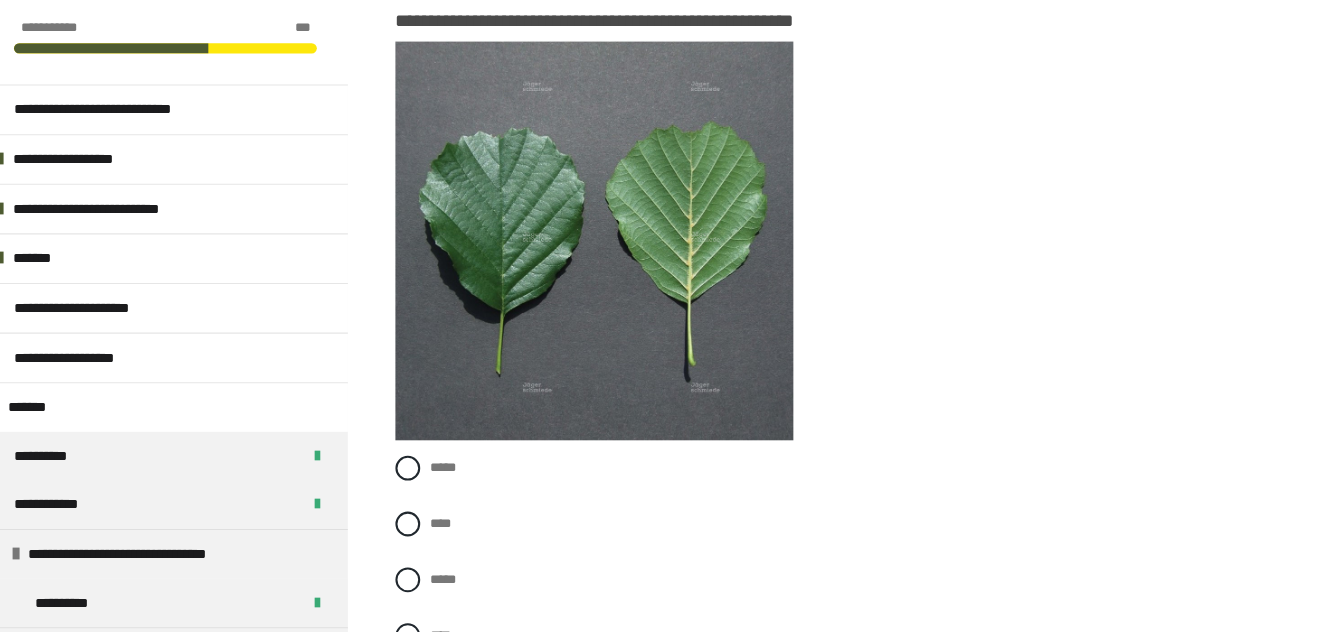 scroll, scrollTop: 4024, scrollLeft: 0, axis: vertical 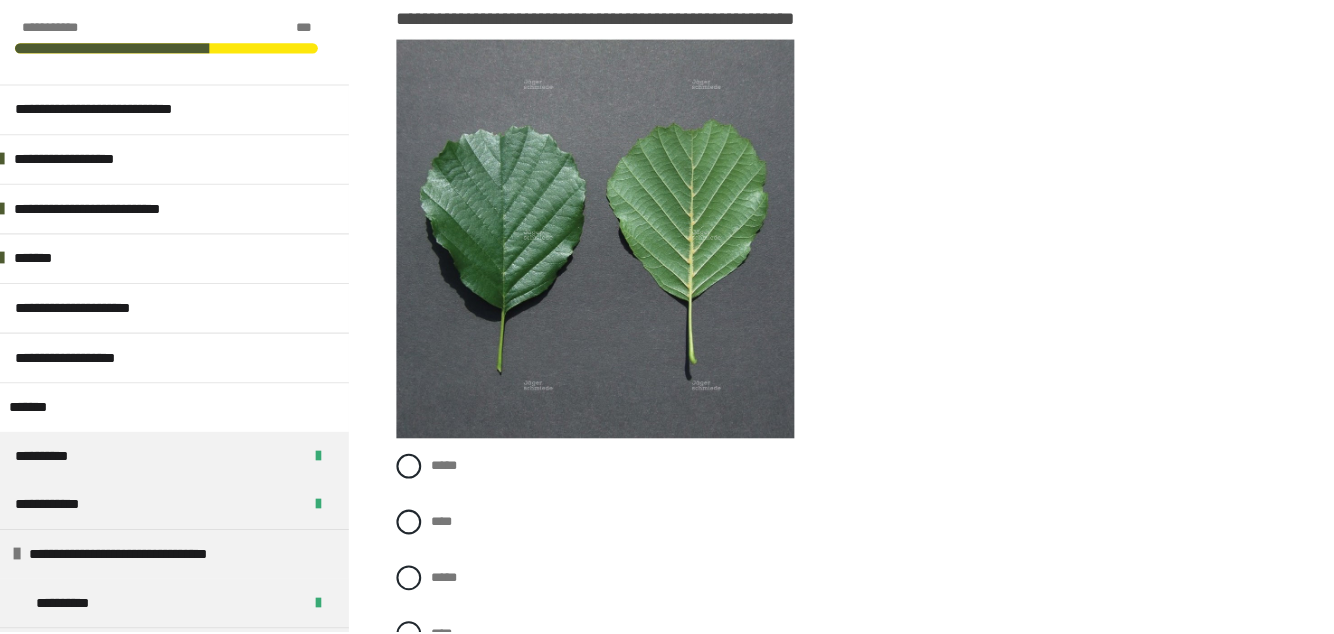 click at bounding box center (411, 582) 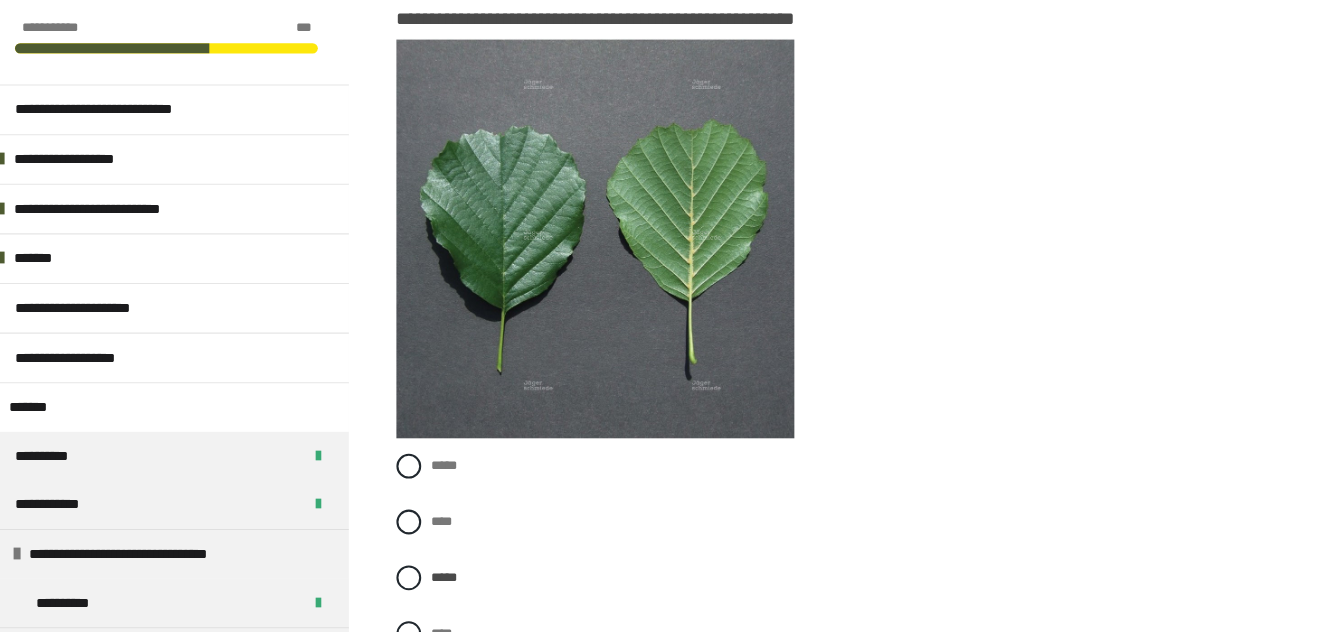 click at bounding box center [411, 528] 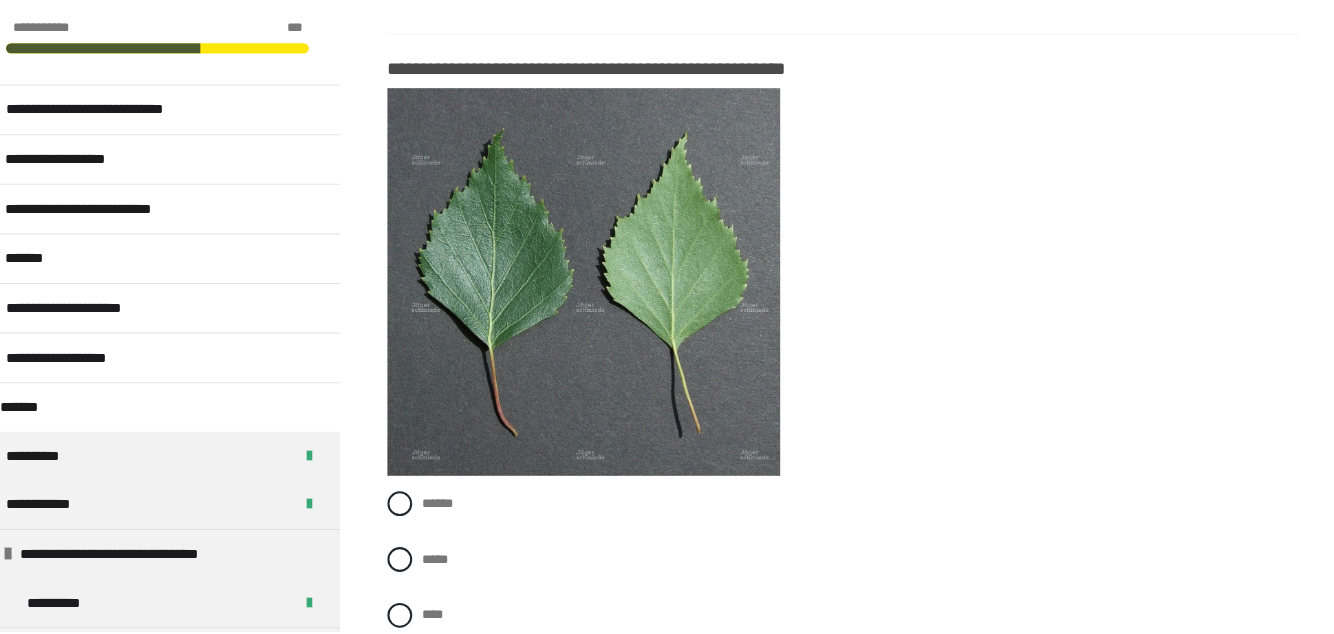 scroll, scrollTop: 4656, scrollLeft: 0, axis: vertical 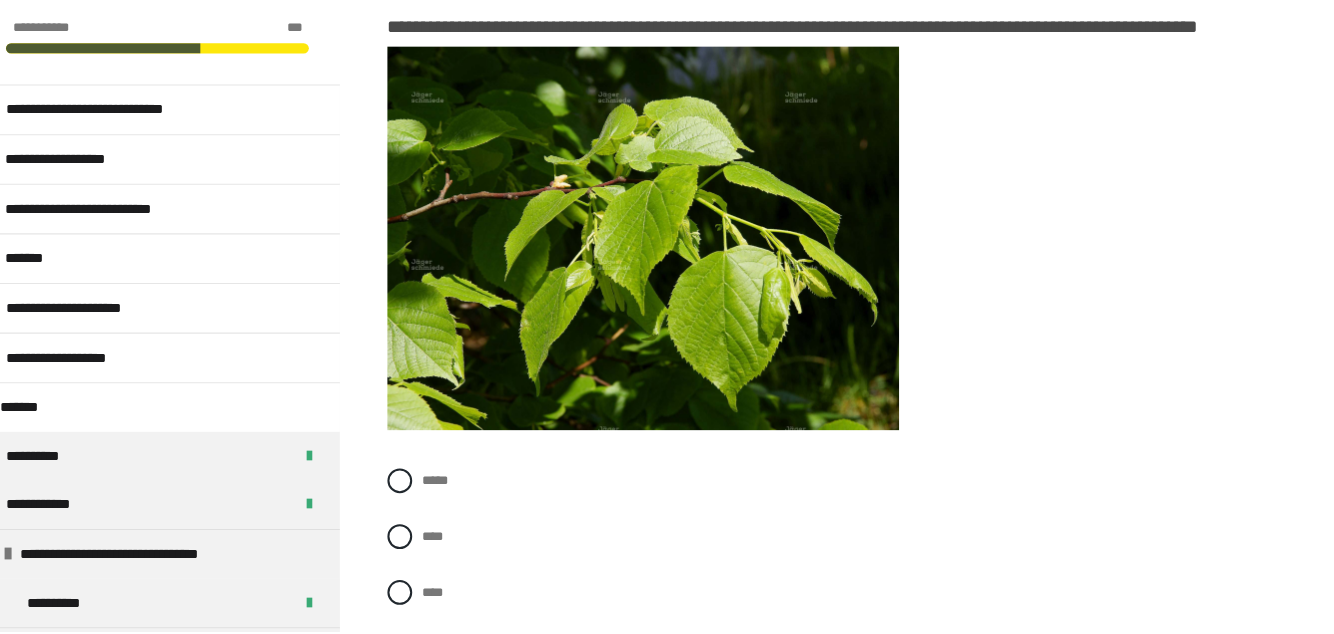 click at bounding box center [411, 650] 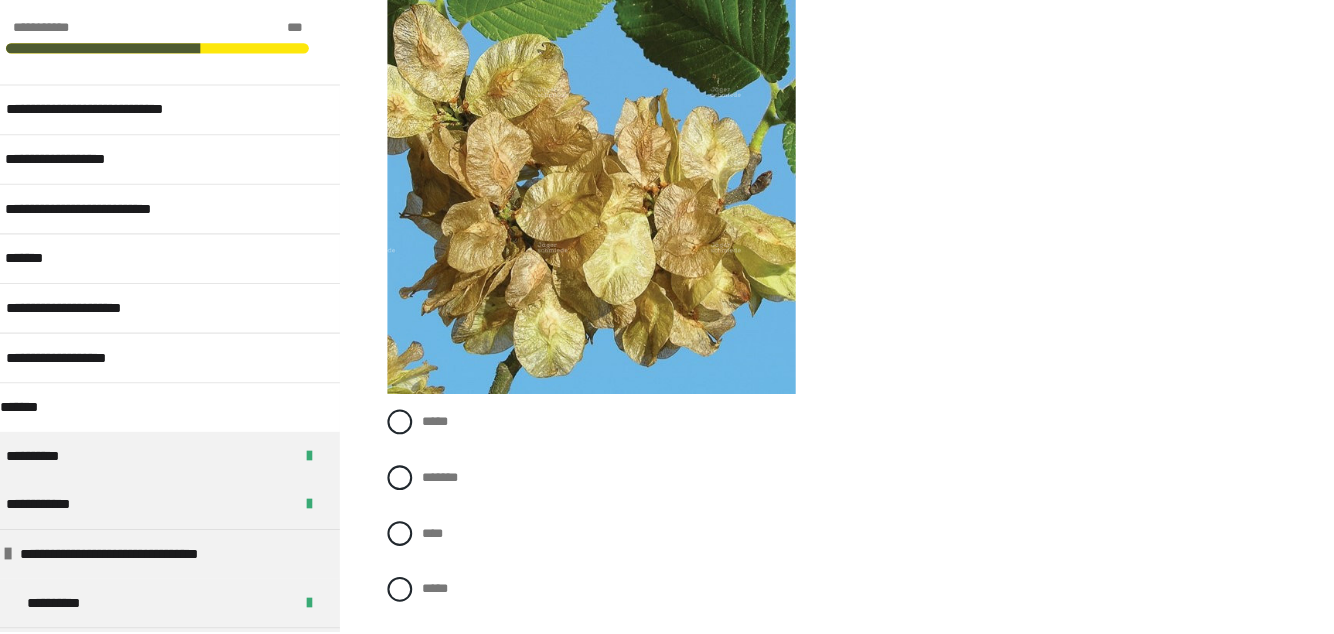 scroll, scrollTop: 6170, scrollLeft: 0, axis: vertical 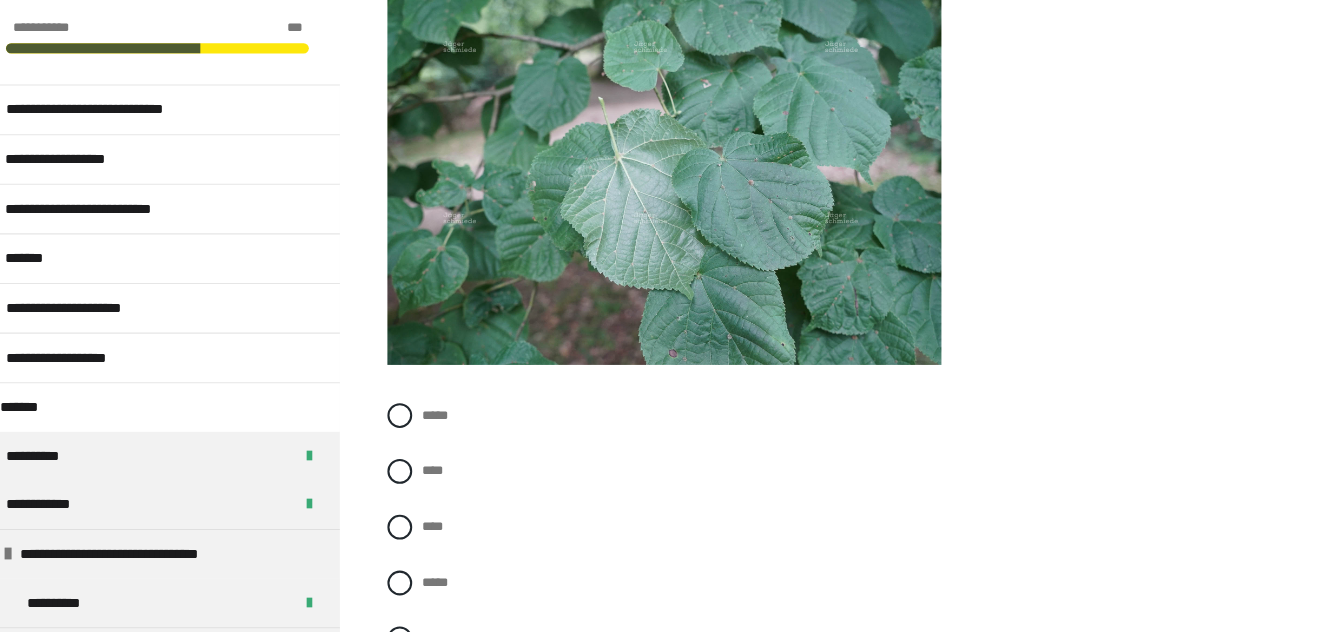 click at bounding box center (411, 587) 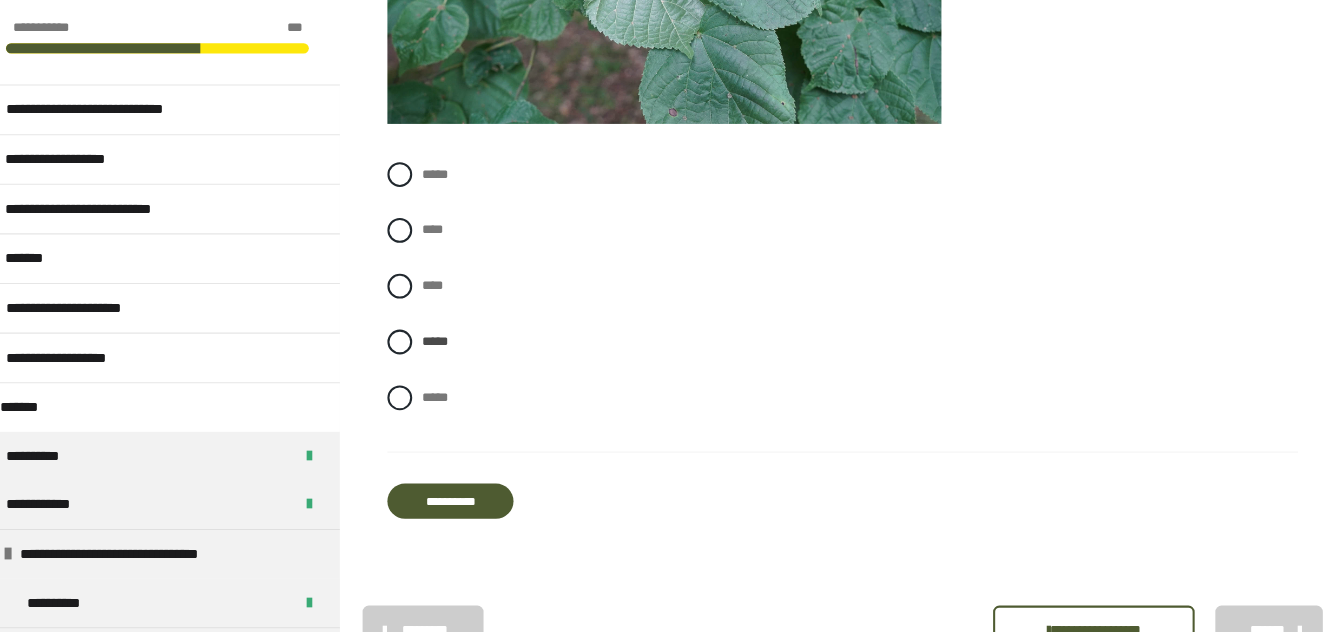 scroll, scrollTop: 7083, scrollLeft: 0, axis: vertical 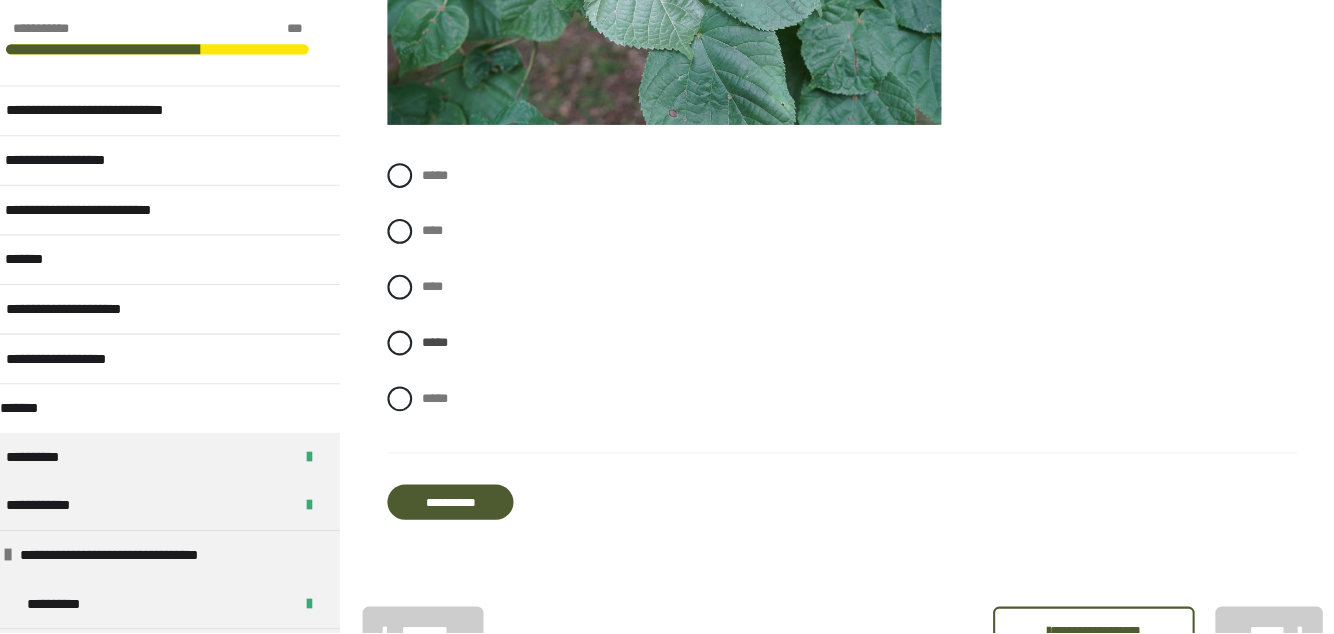 click on "**********" at bounding box center (460, 508) 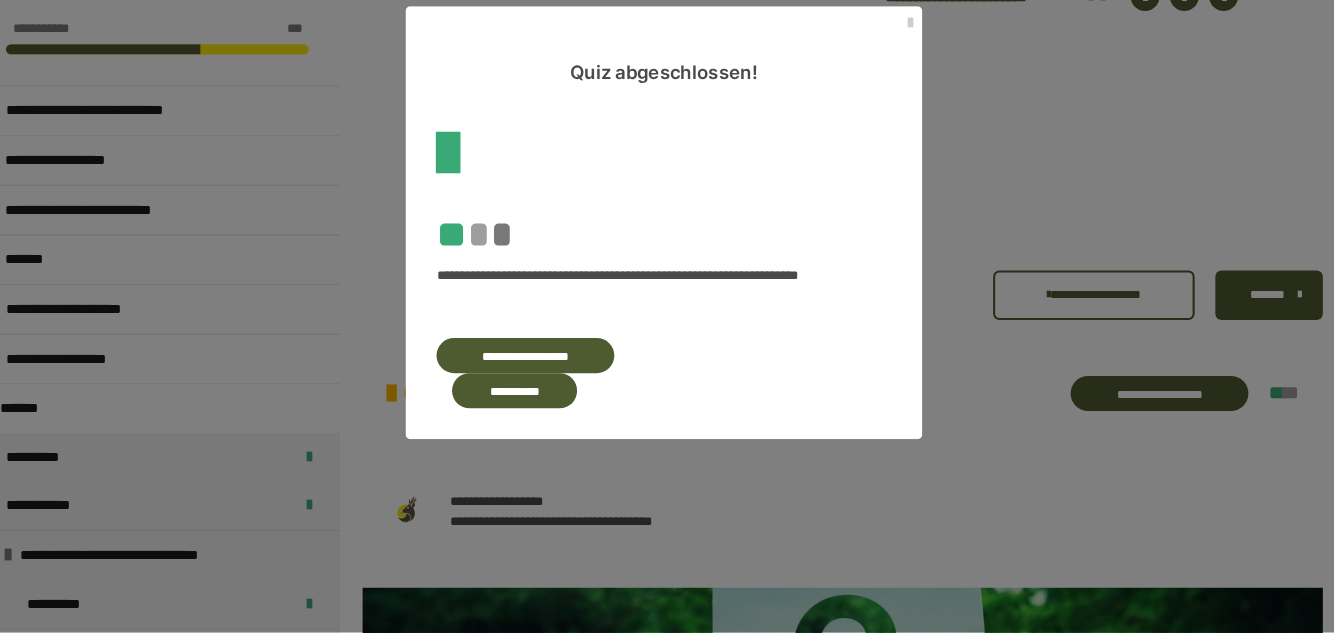scroll, scrollTop: 474, scrollLeft: 0, axis: vertical 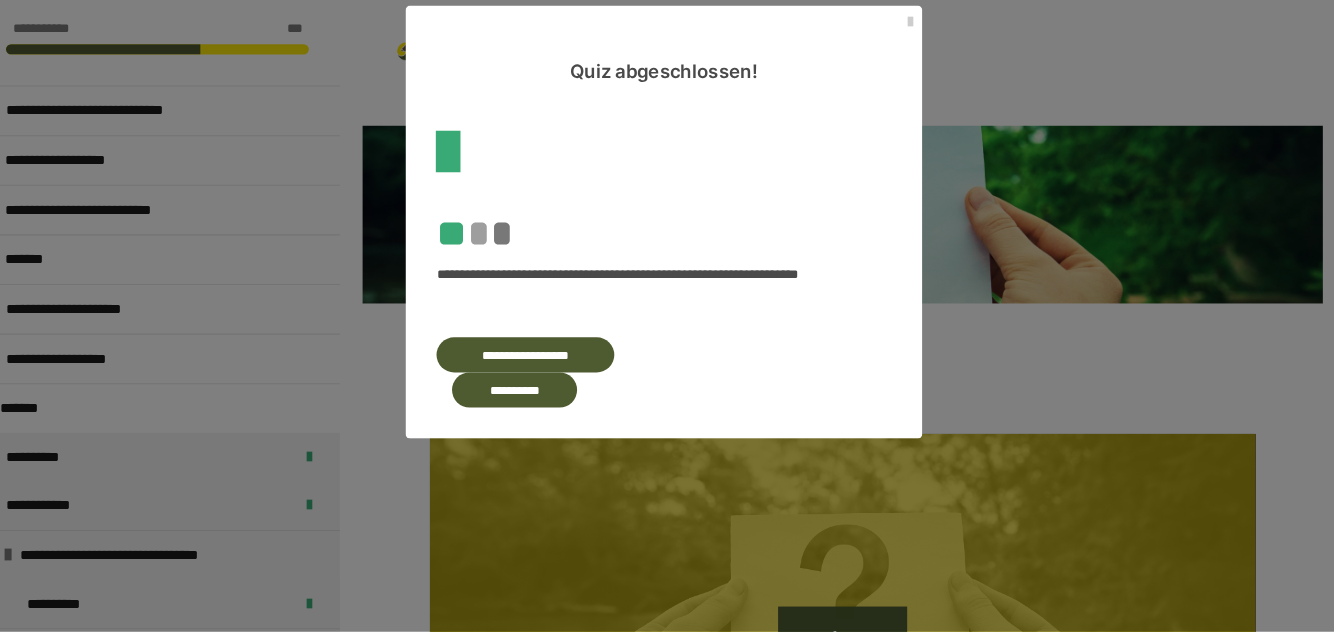 click on "**********" at bounding box center (522, 400) 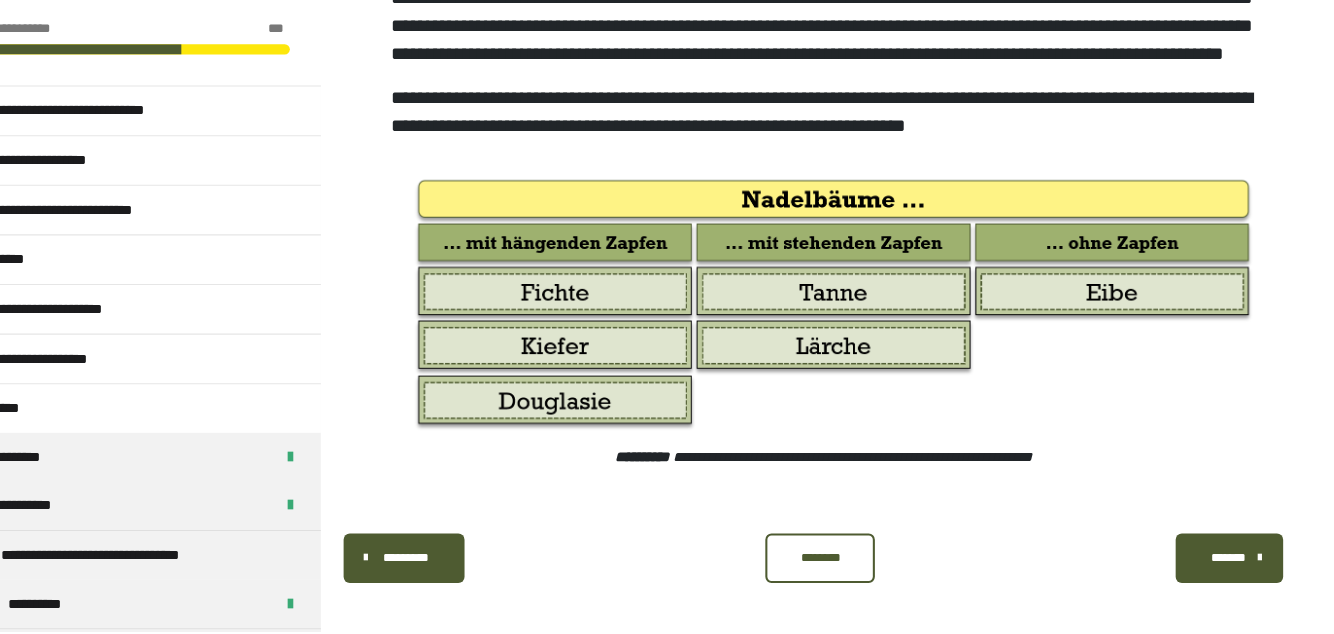scroll, scrollTop: 633, scrollLeft: 0, axis: vertical 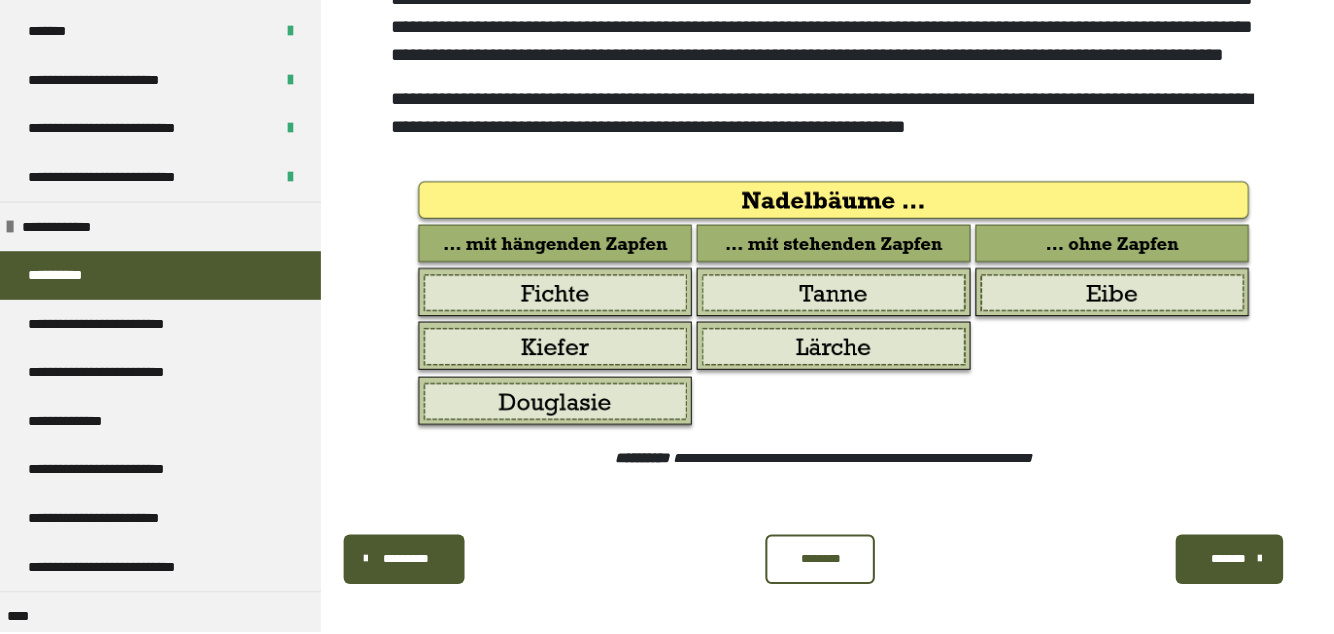 click on "**********" at bounding box center (178, 194) 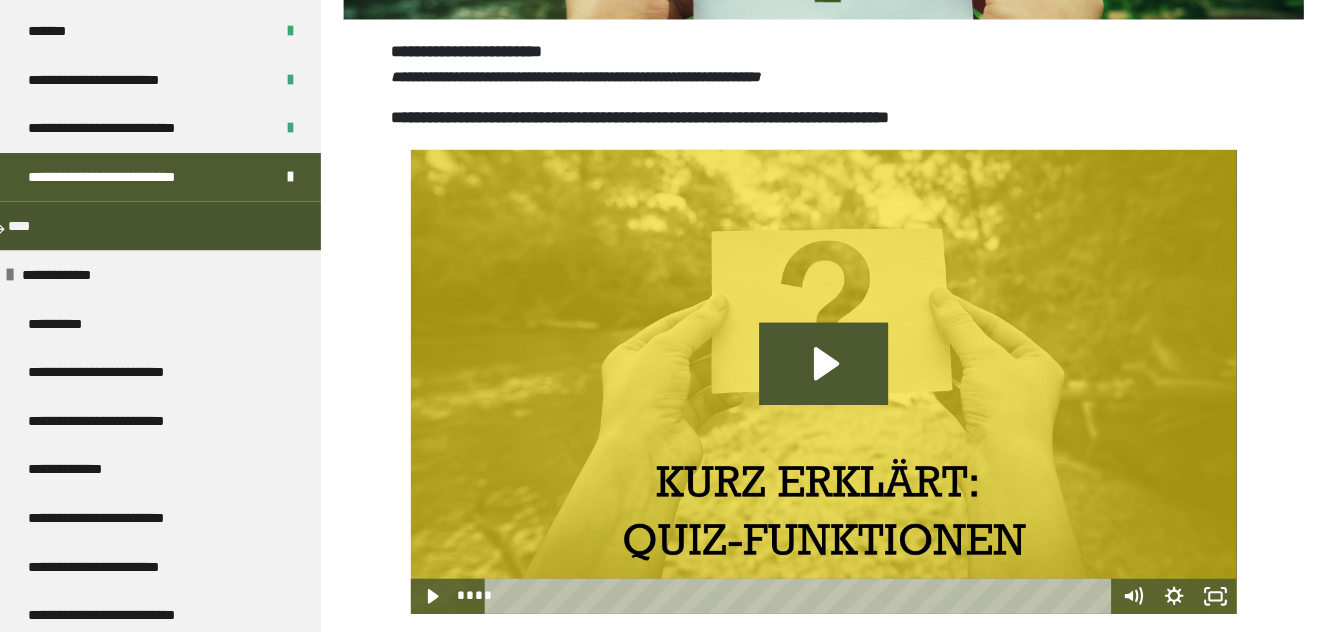 scroll, scrollTop: 899, scrollLeft: 0, axis: vertical 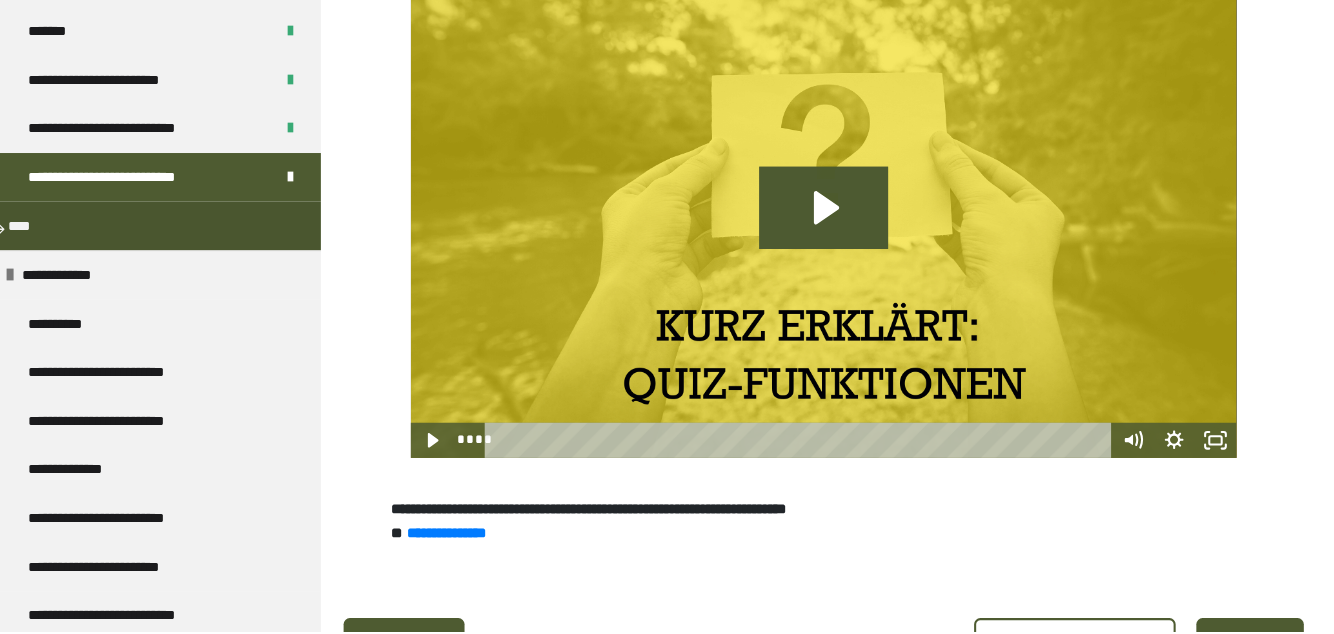 click on "*******" at bounding box center (1250, 645) 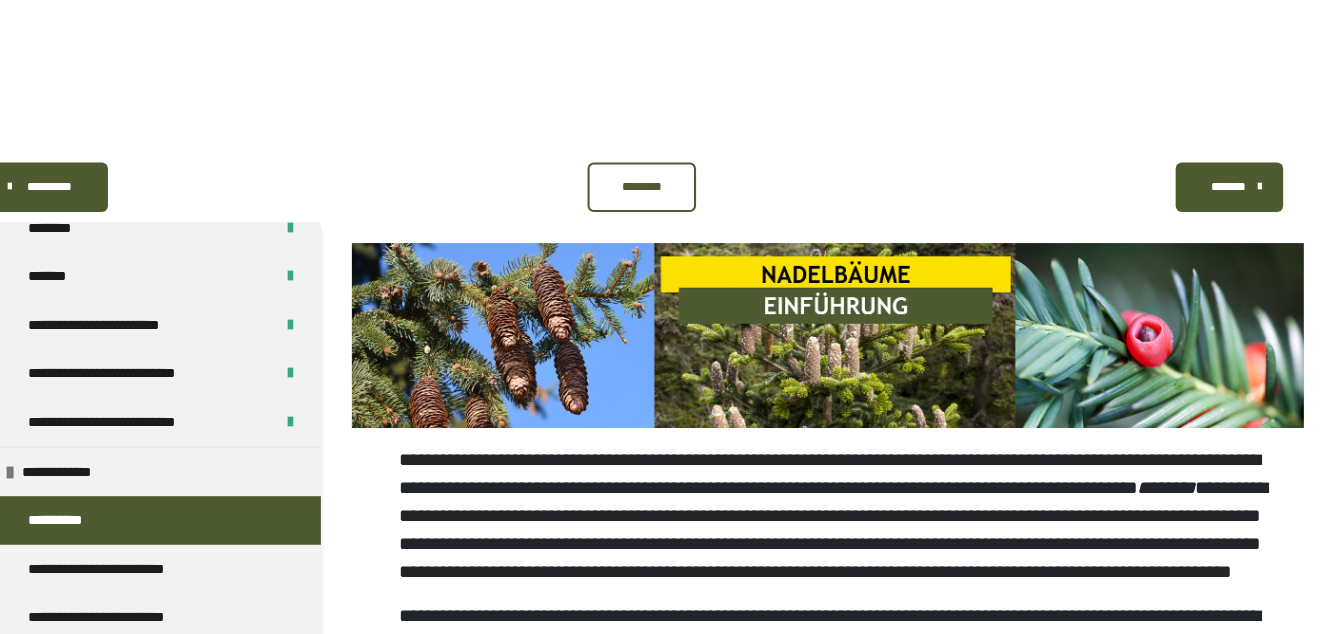 scroll, scrollTop: 0, scrollLeft: 0, axis: both 